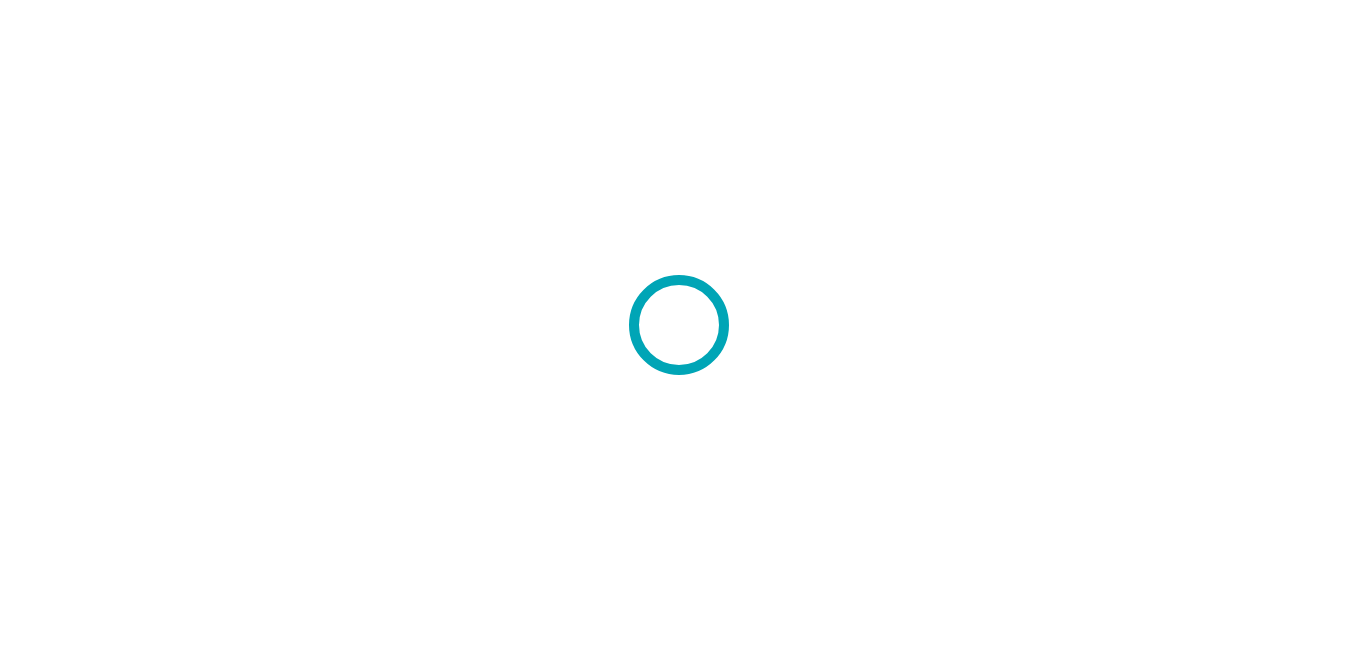 scroll, scrollTop: 0, scrollLeft: 0, axis: both 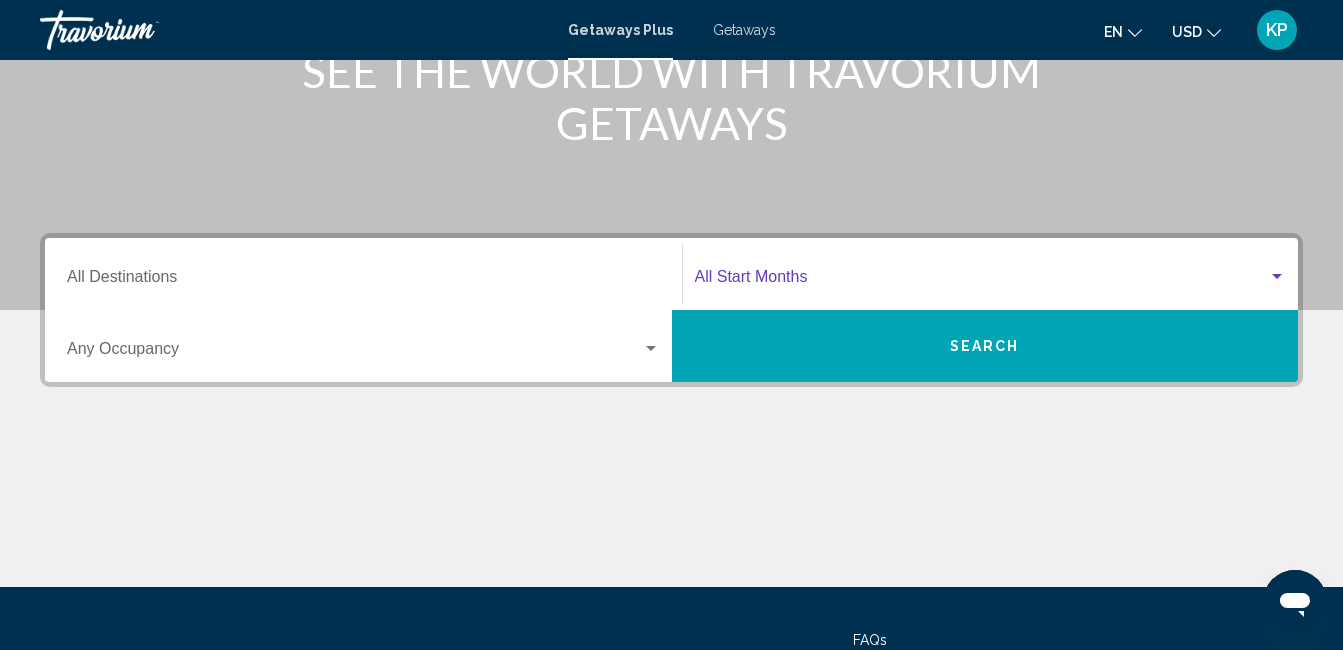 click at bounding box center (1277, 277) 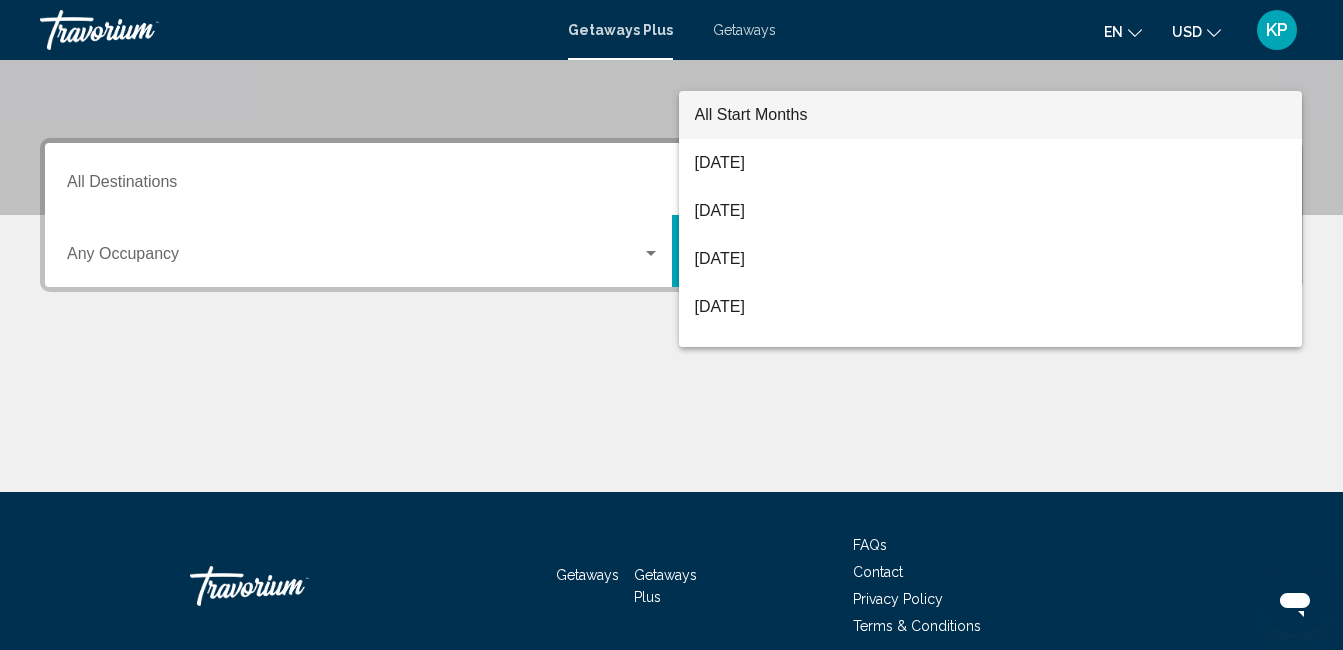 scroll, scrollTop: 458, scrollLeft: 0, axis: vertical 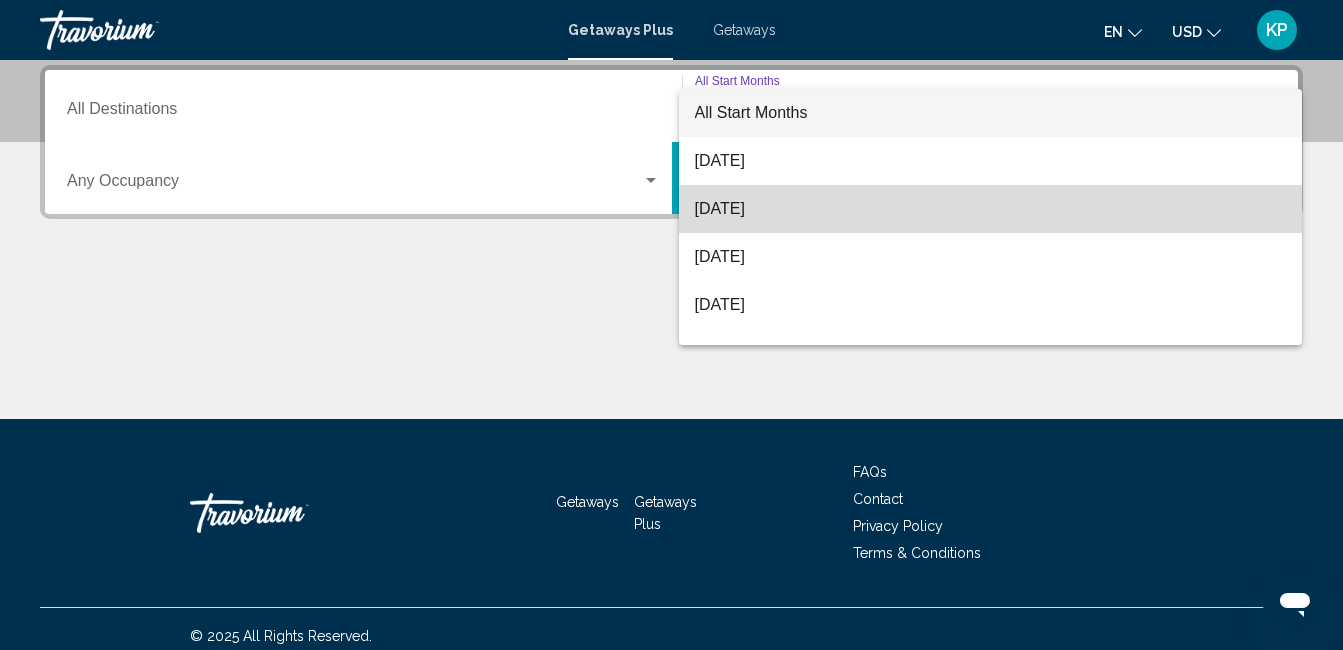 click on "August 2025" at bounding box center (991, 209) 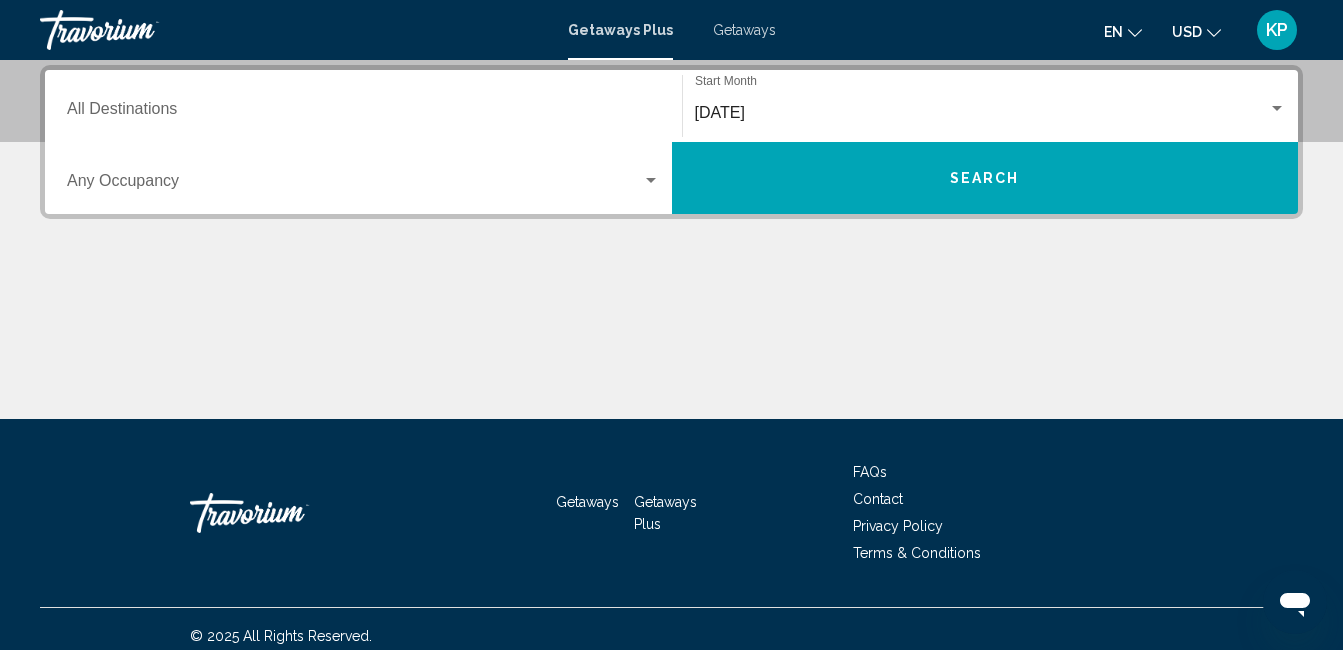 click on "Occupancy Any Occupancy" at bounding box center [363, 178] 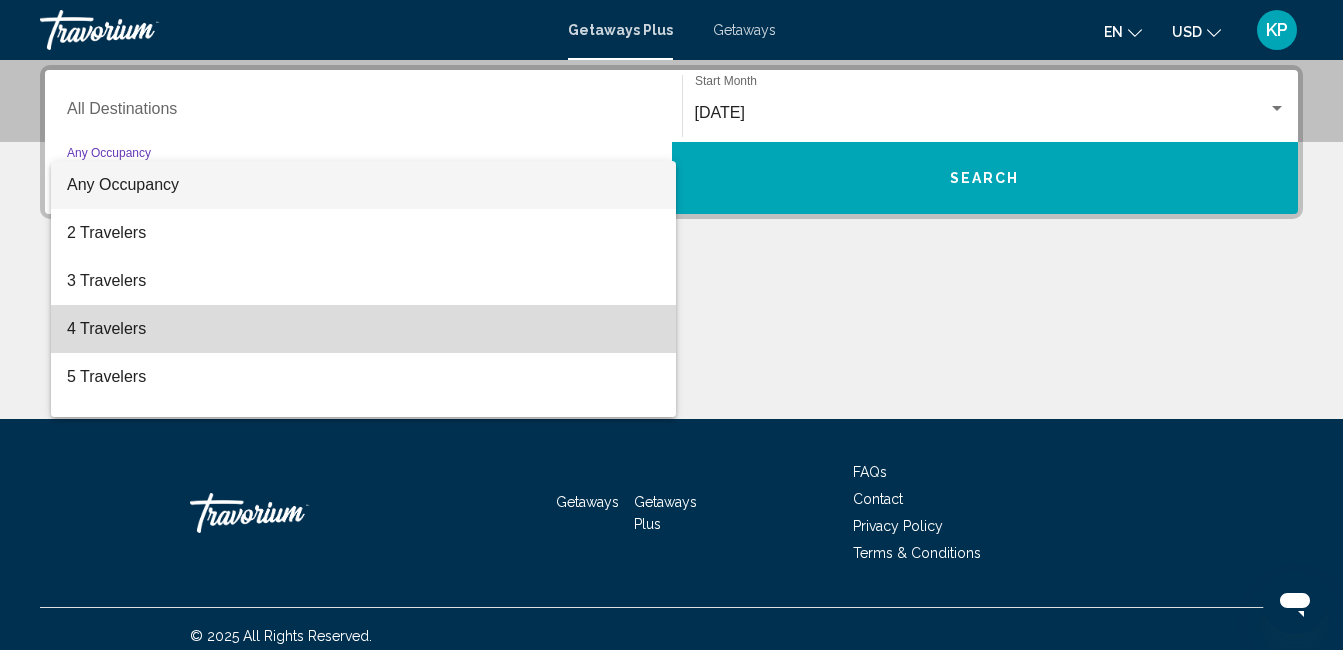 click on "4 Travelers" at bounding box center [363, 329] 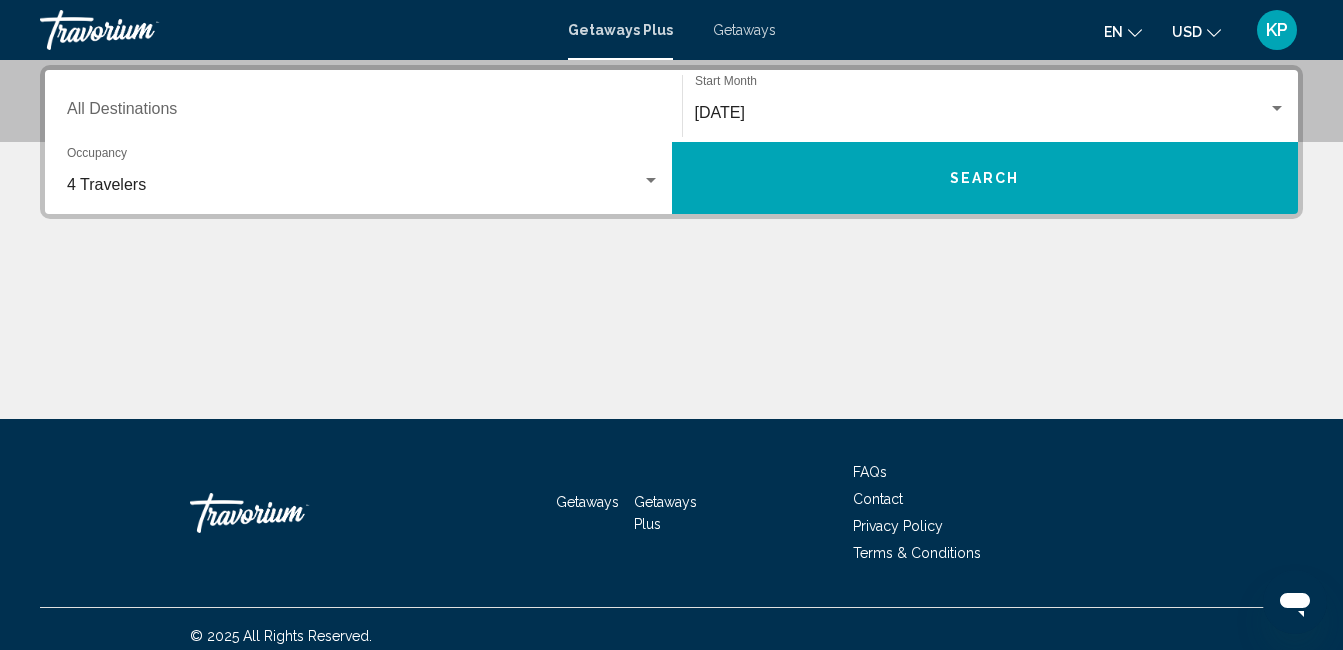 click on "Destination All Destinations" at bounding box center [363, 106] 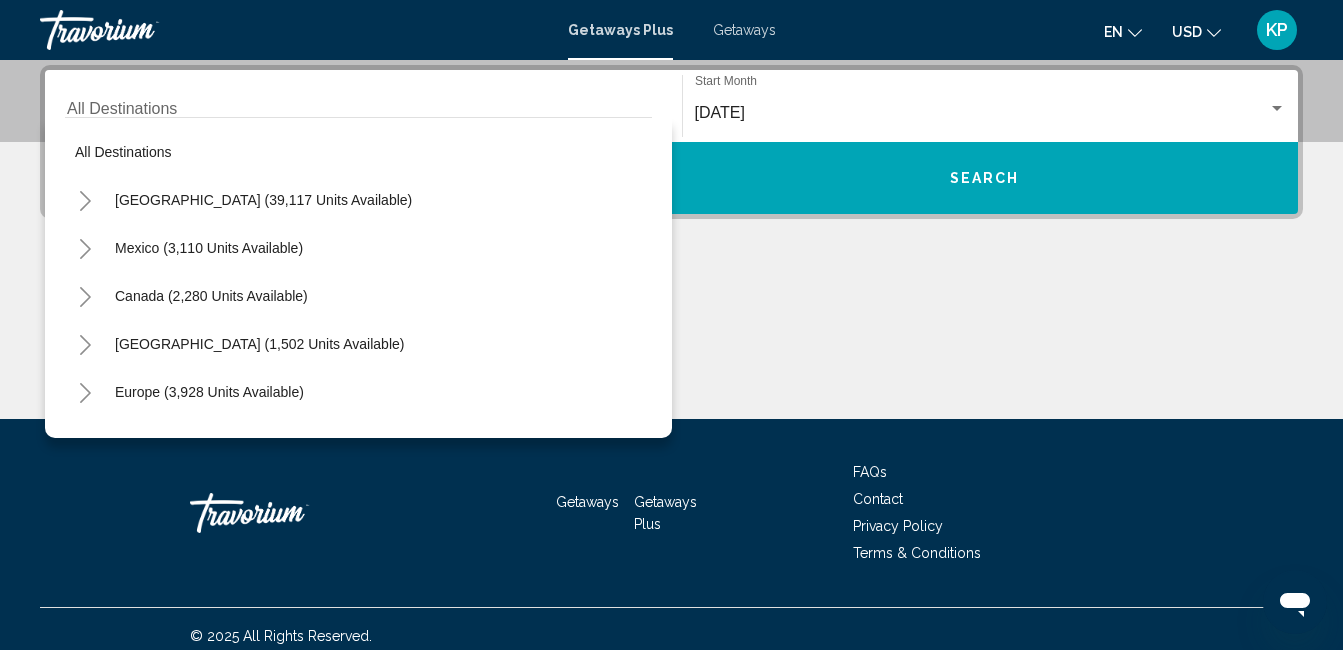 click on "Destination All Destinations" at bounding box center [363, 106] 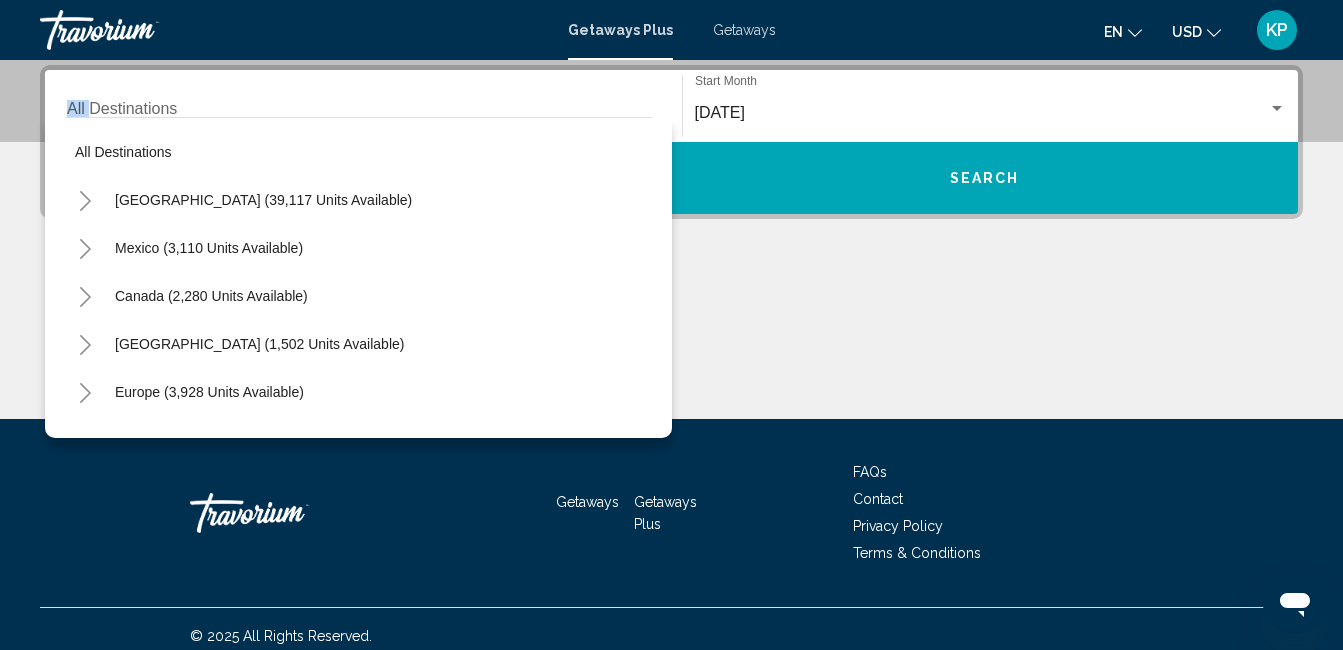 click on "Destination All Destinations" at bounding box center [363, 106] 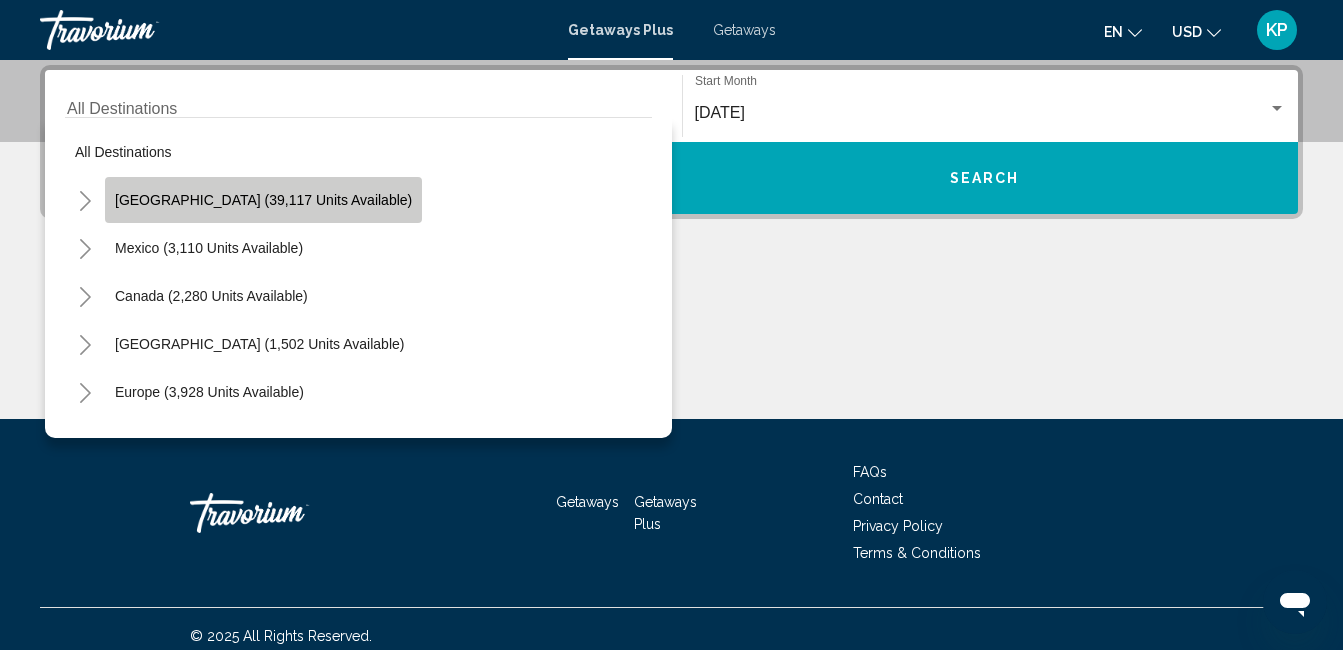 click on "United States (39,117 units available)" 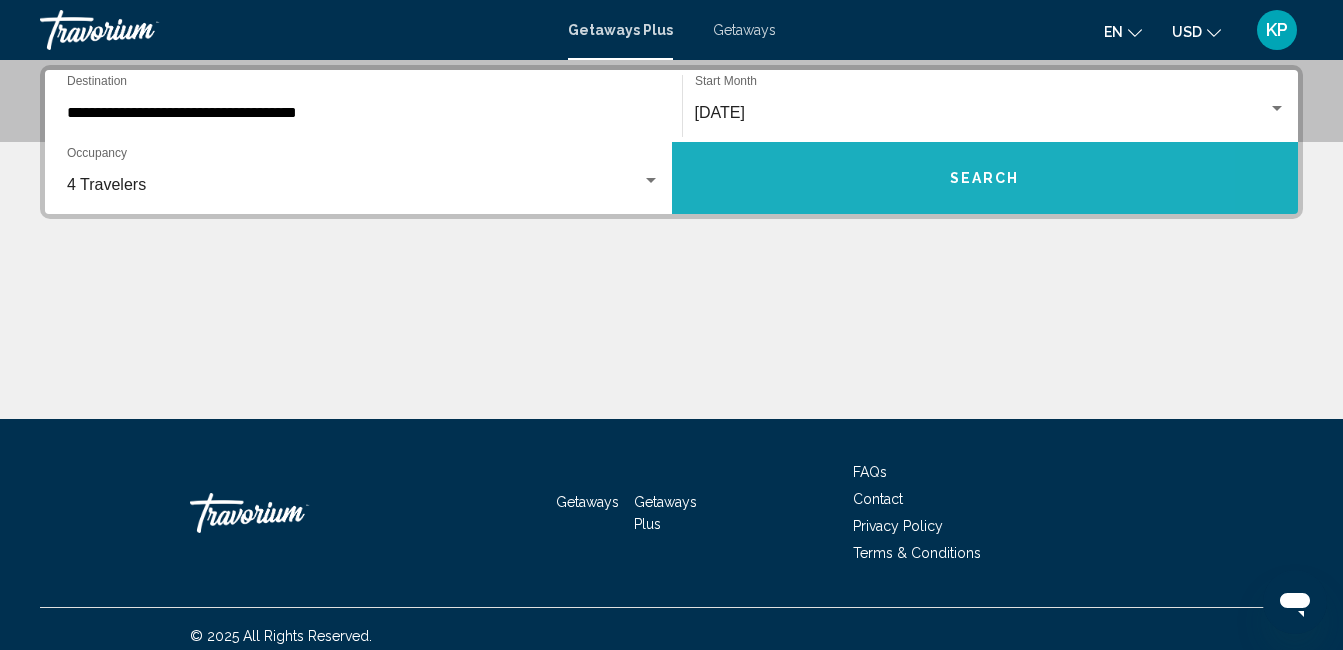 click on "Search" at bounding box center (985, 178) 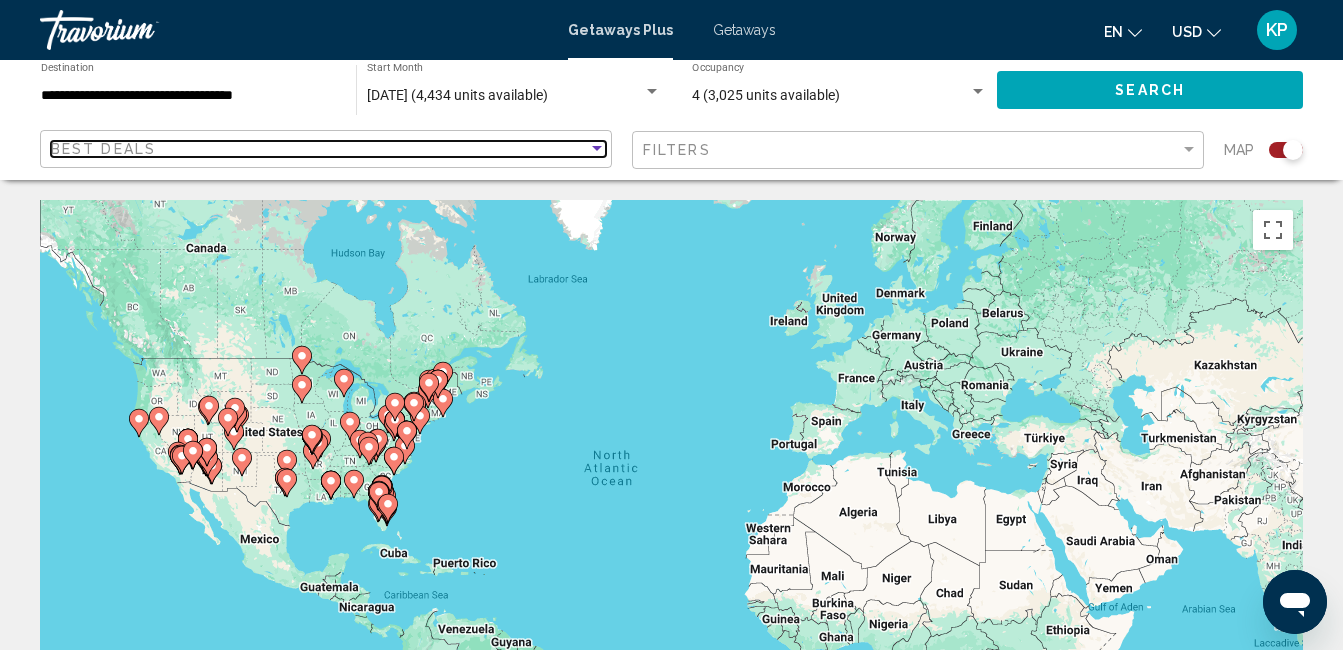 click on "Best Deals" at bounding box center [319, 149] 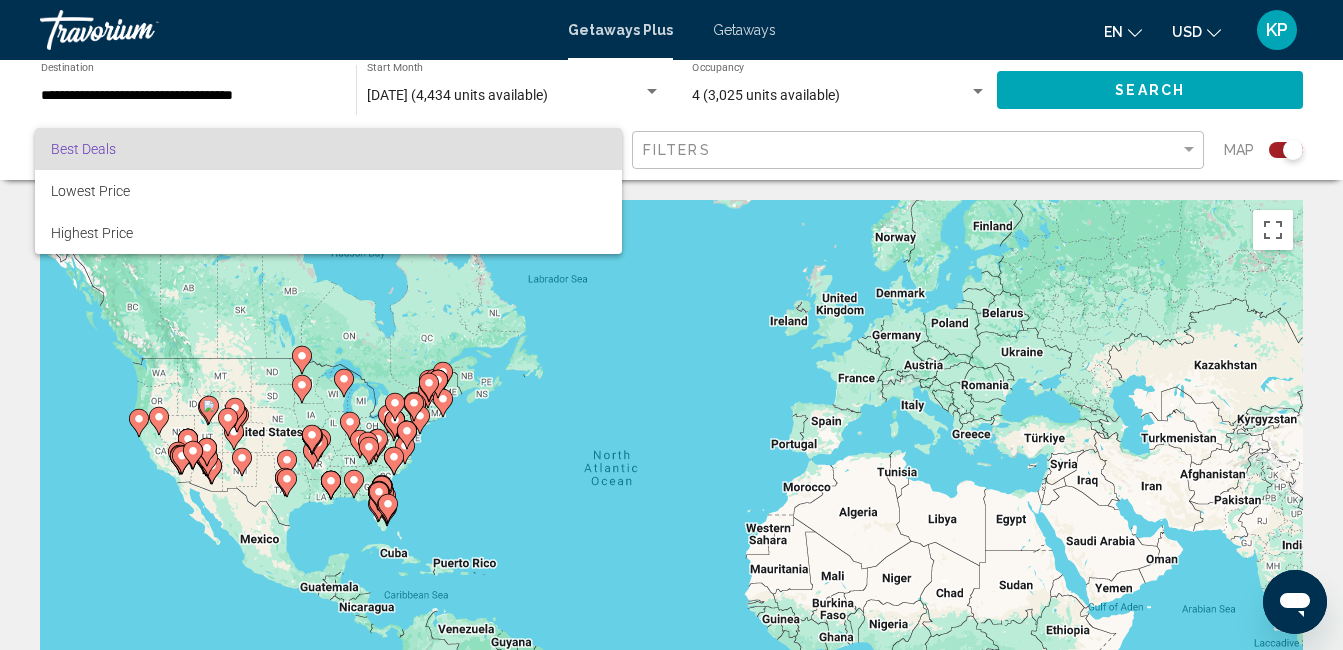 click at bounding box center (671, 325) 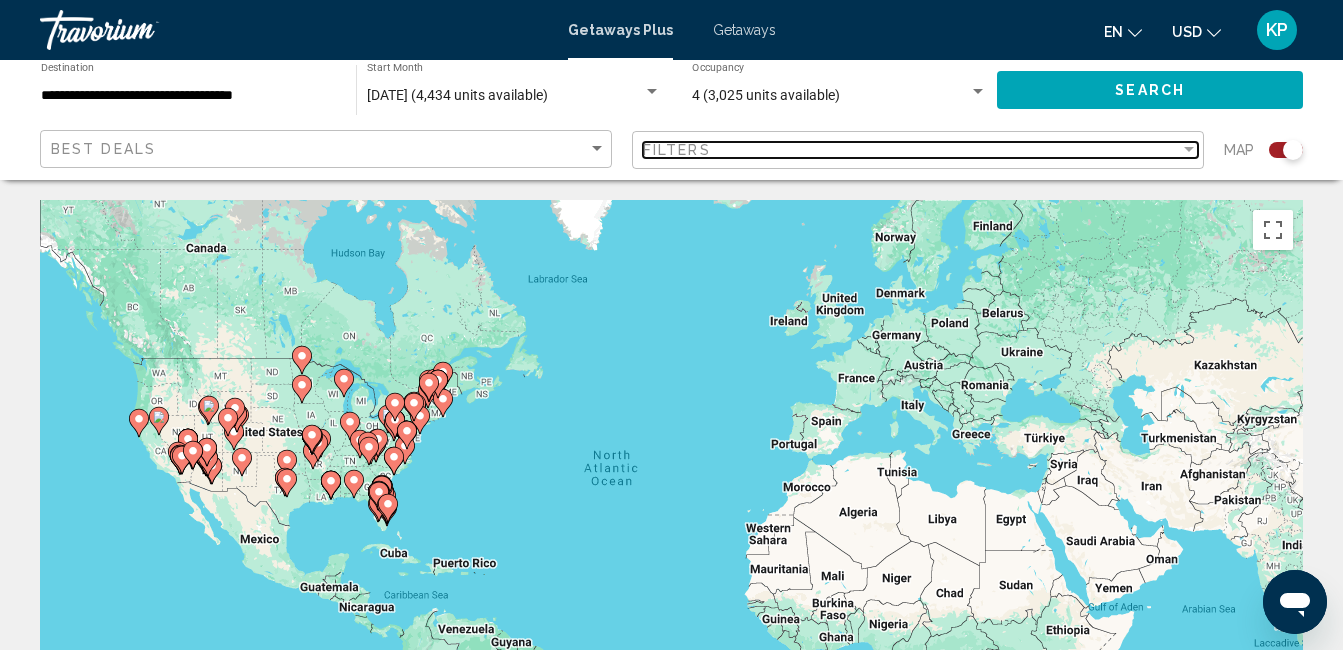 click on "Filters" at bounding box center [911, 150] 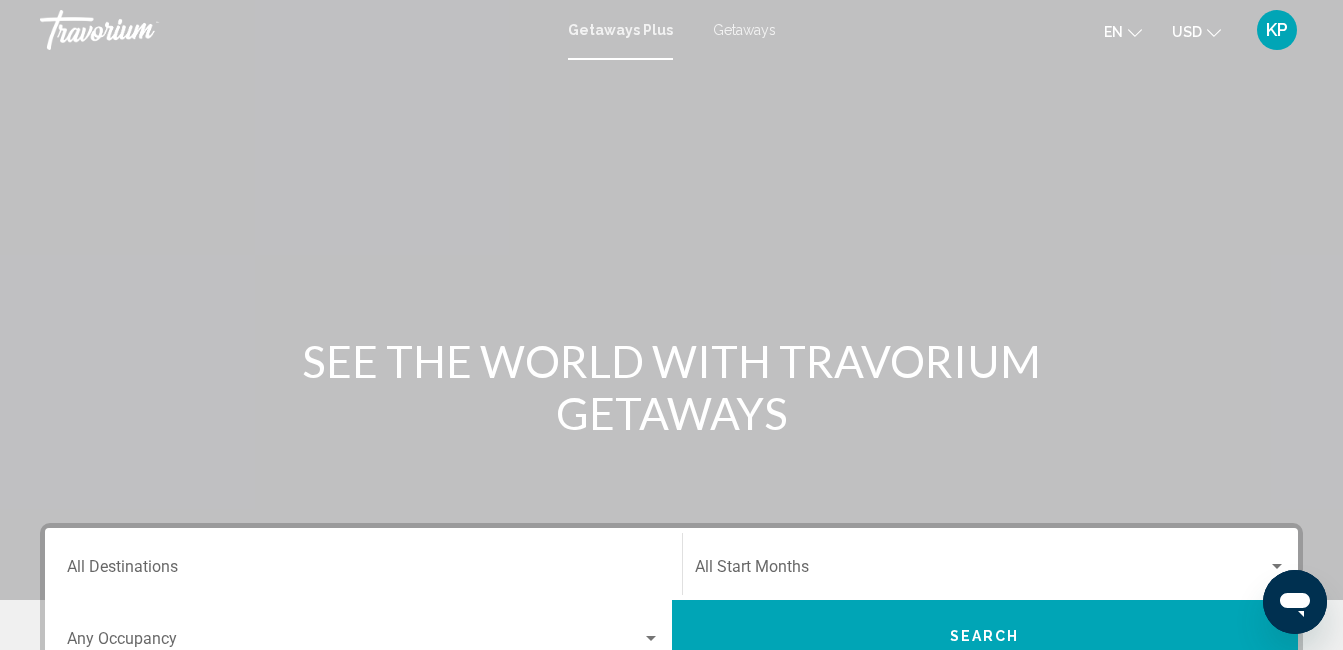 click on "KP" at bounding box center [1277, 30] 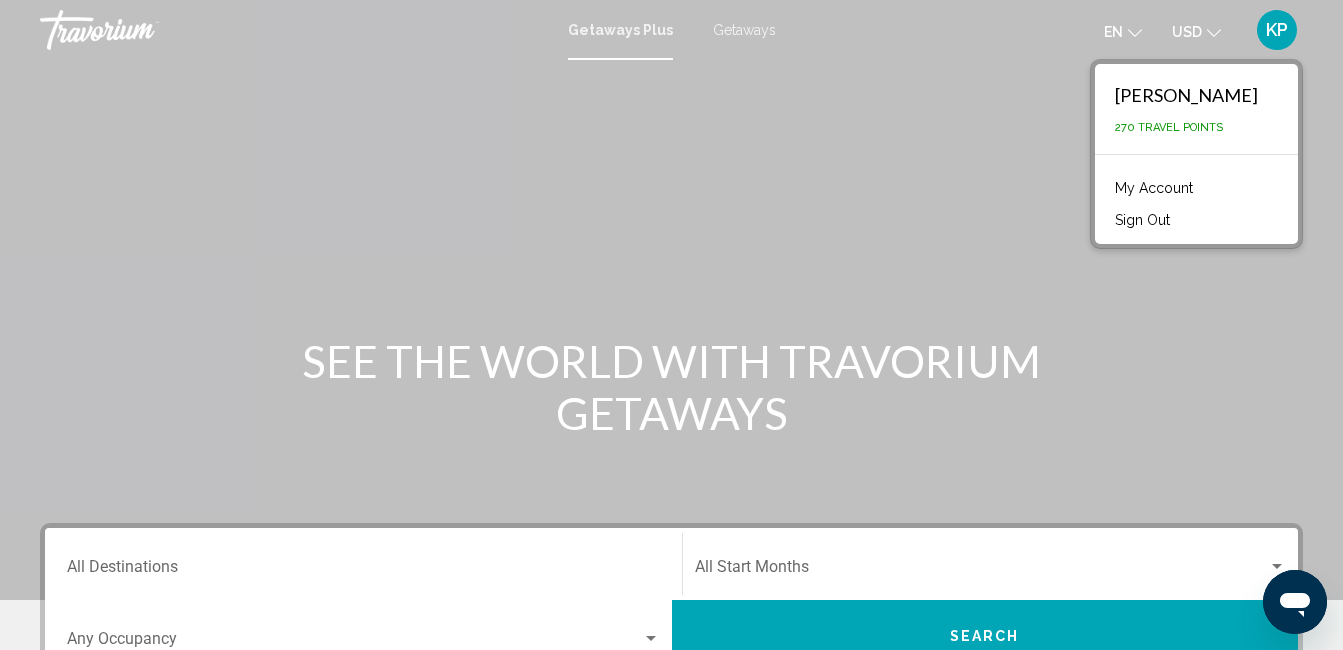 click on "My Account" at bounding box center (1154, 188) 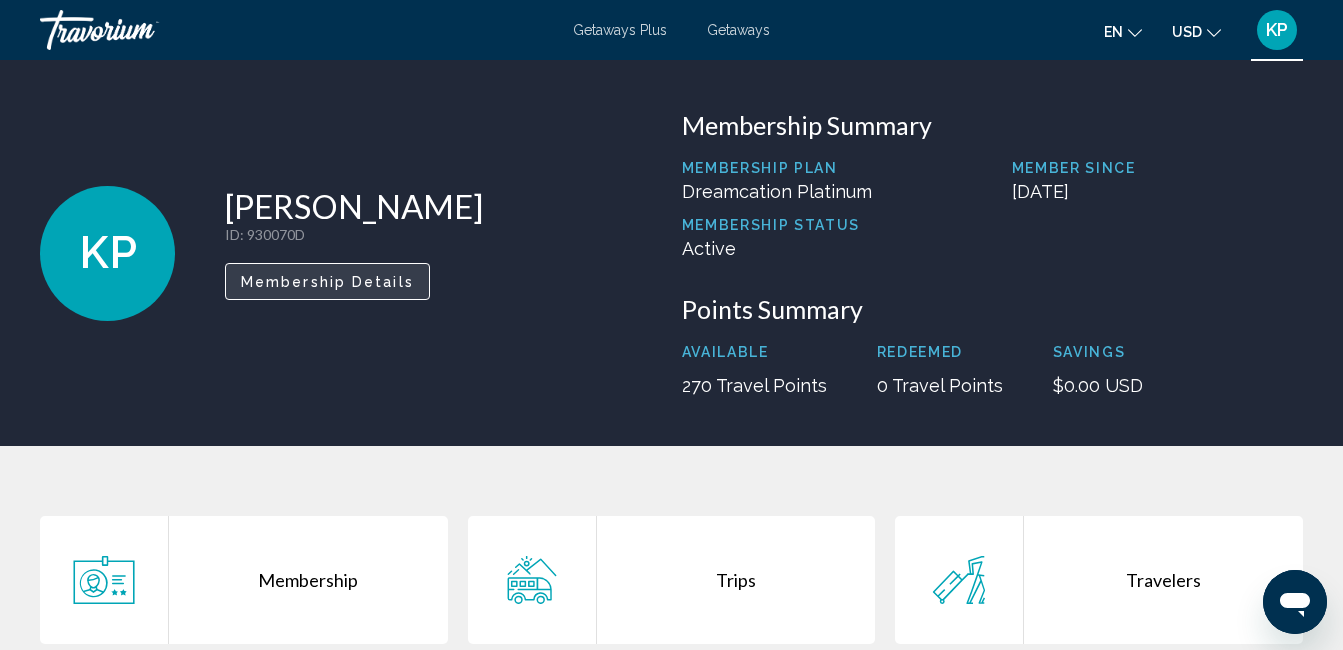 click on "Membership Details" at bounding box center (327, 282) 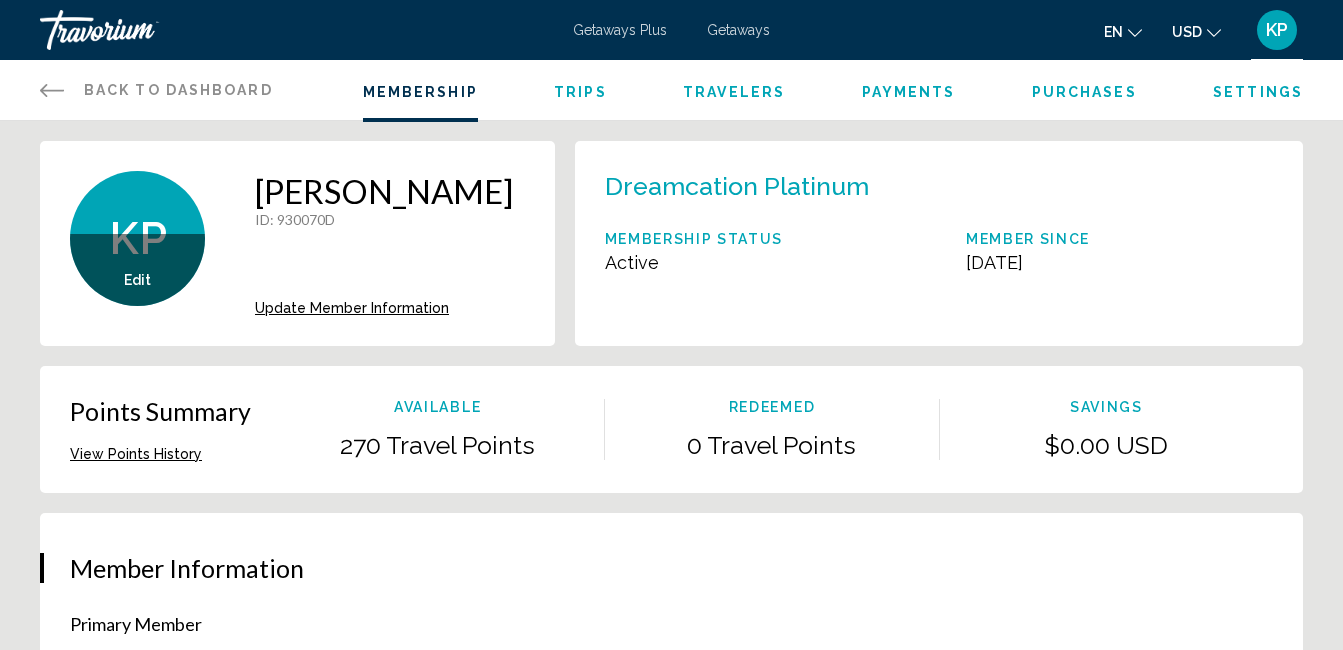 scroll, scrollTop: 0, scrollLeft: 0, axis: both 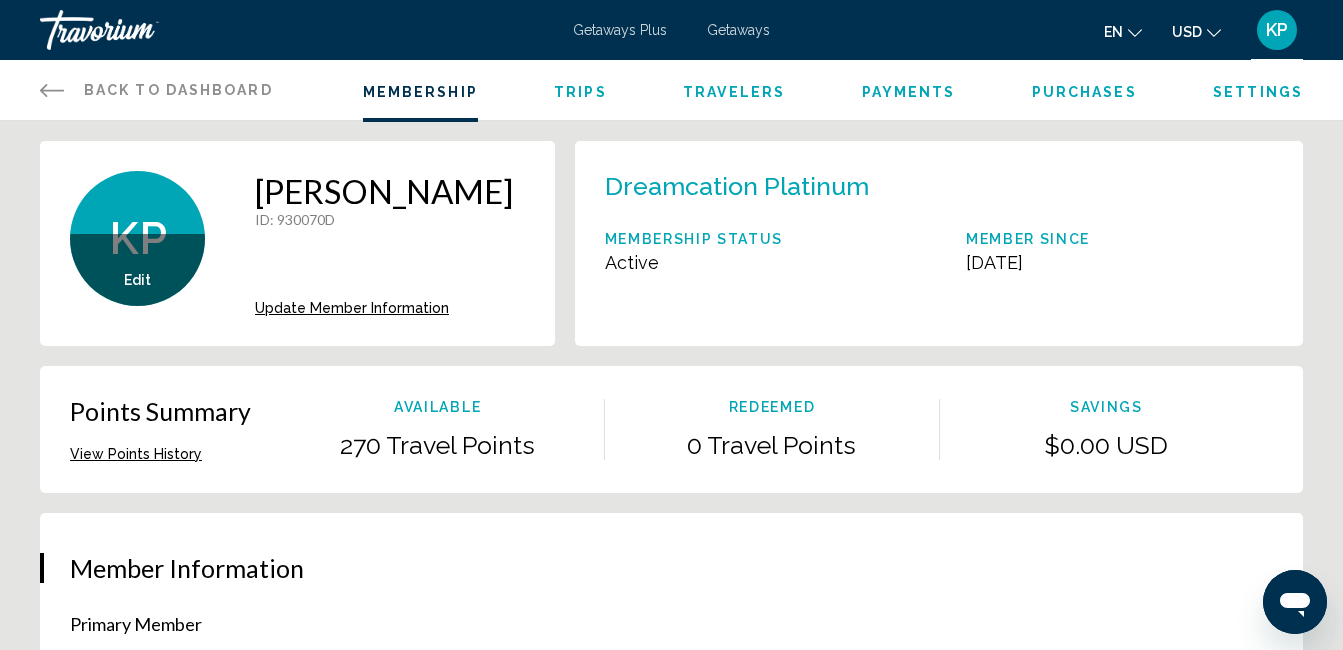 click on "Update Member Information" at bounding box center (352, 308) 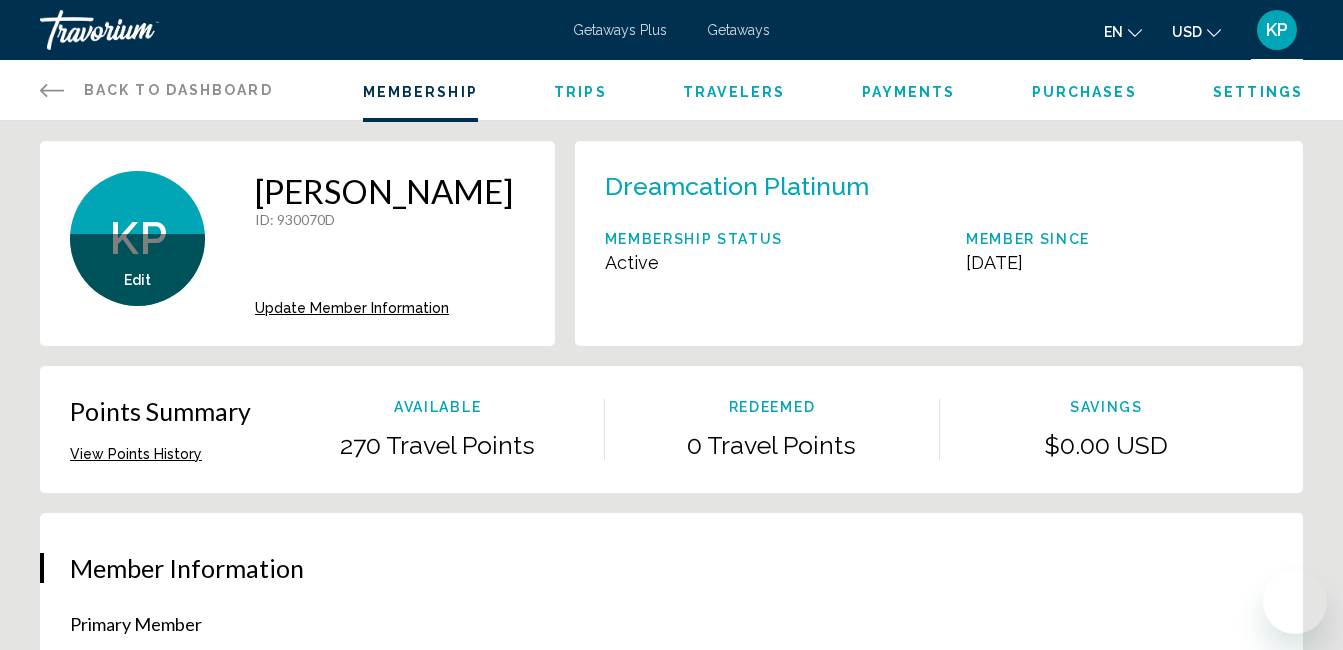 scroll, scrollTop: 0, scrollLeft: 0, axis: both 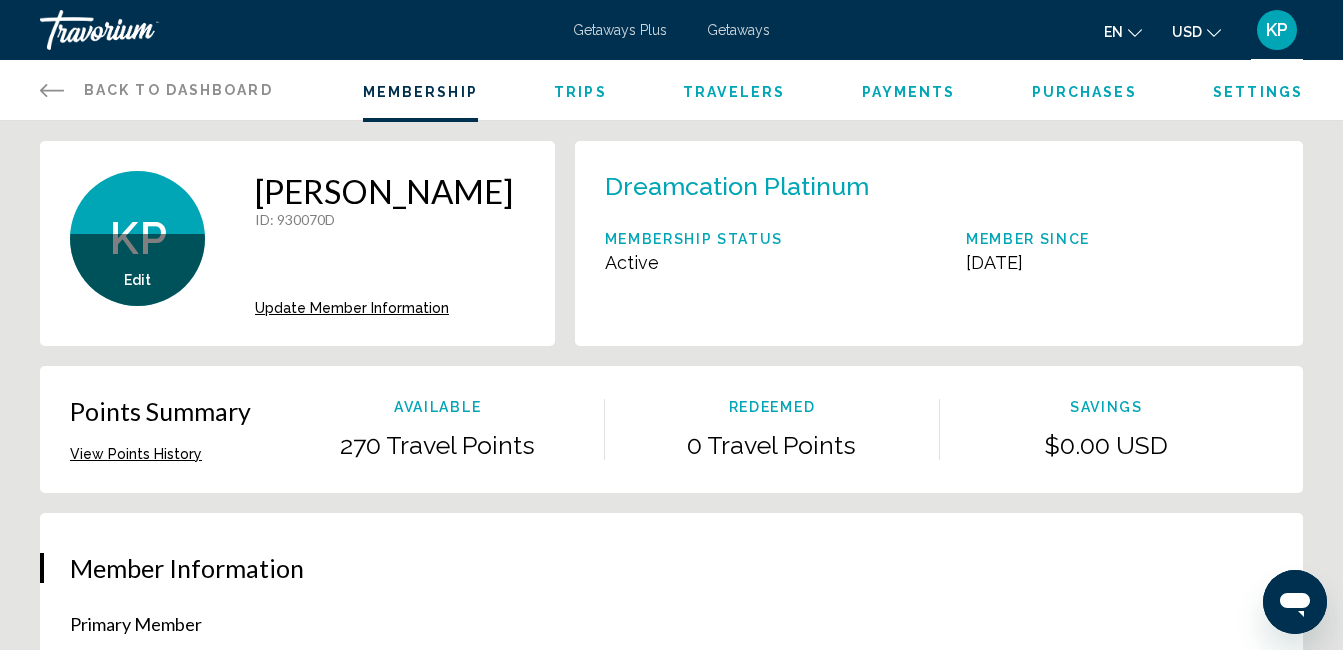 click on "Edit" at bounding box center [137, 280] 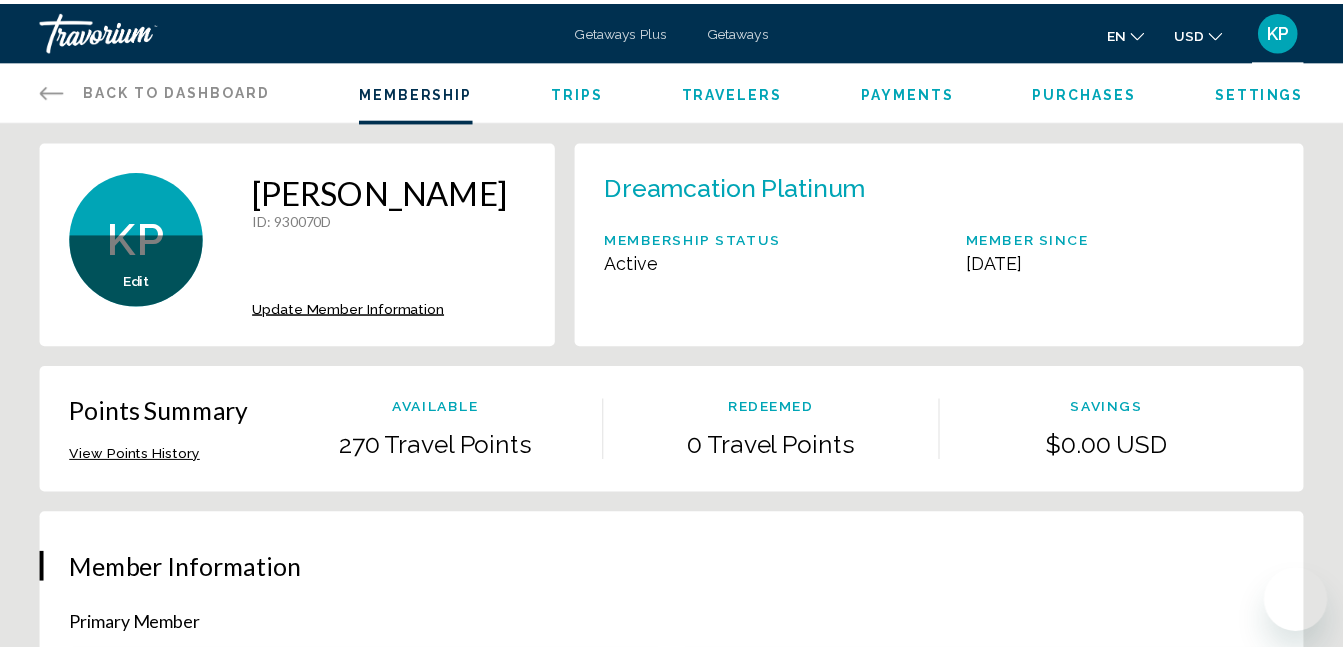 scroll, scrollTop: 0, scrollLeft: 0, axis: both 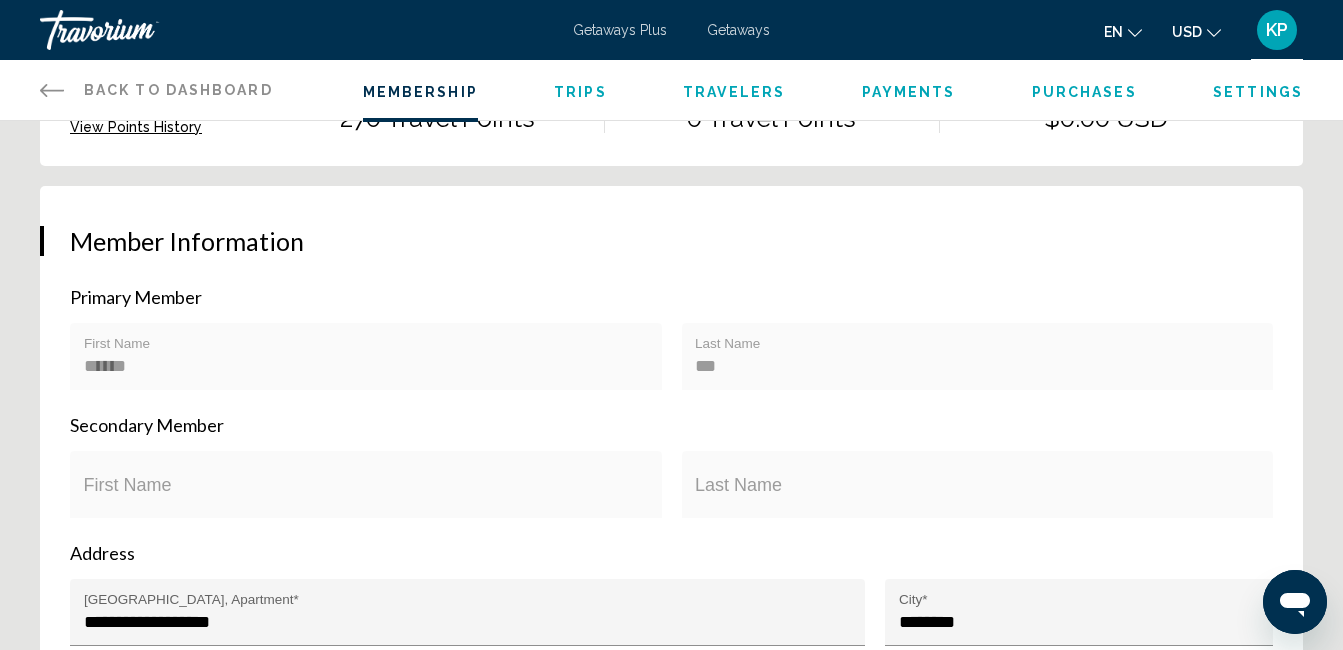 click on "*** Last Name" at bounding box center [977, 363] 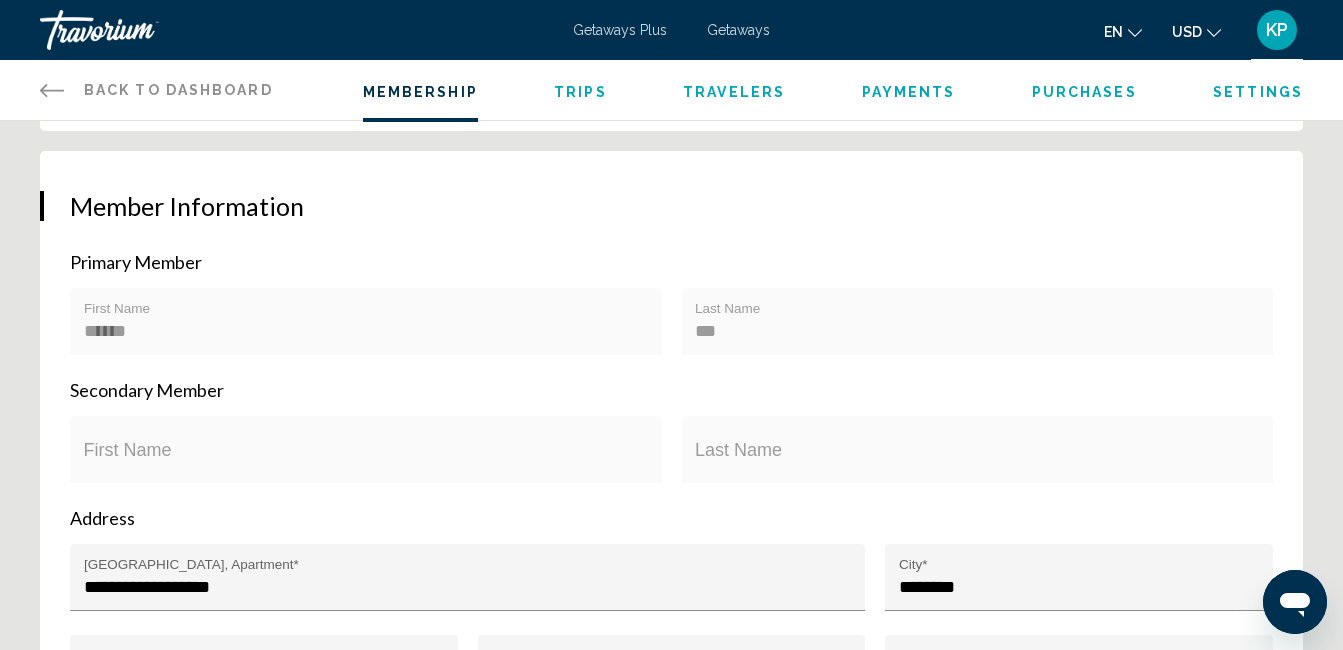 scroll, scrollTop: 312, scrollLeft: 0, axis: vertical 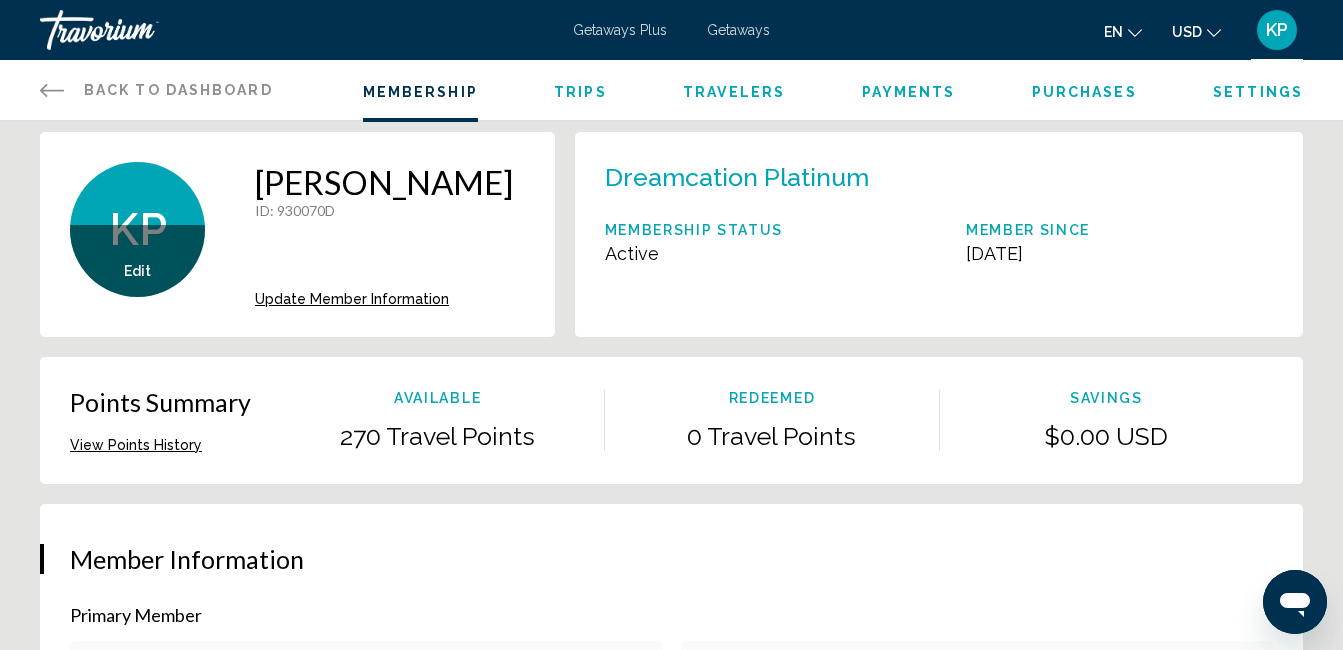 click on "Update Member Information" at bounding box center [352, 299] 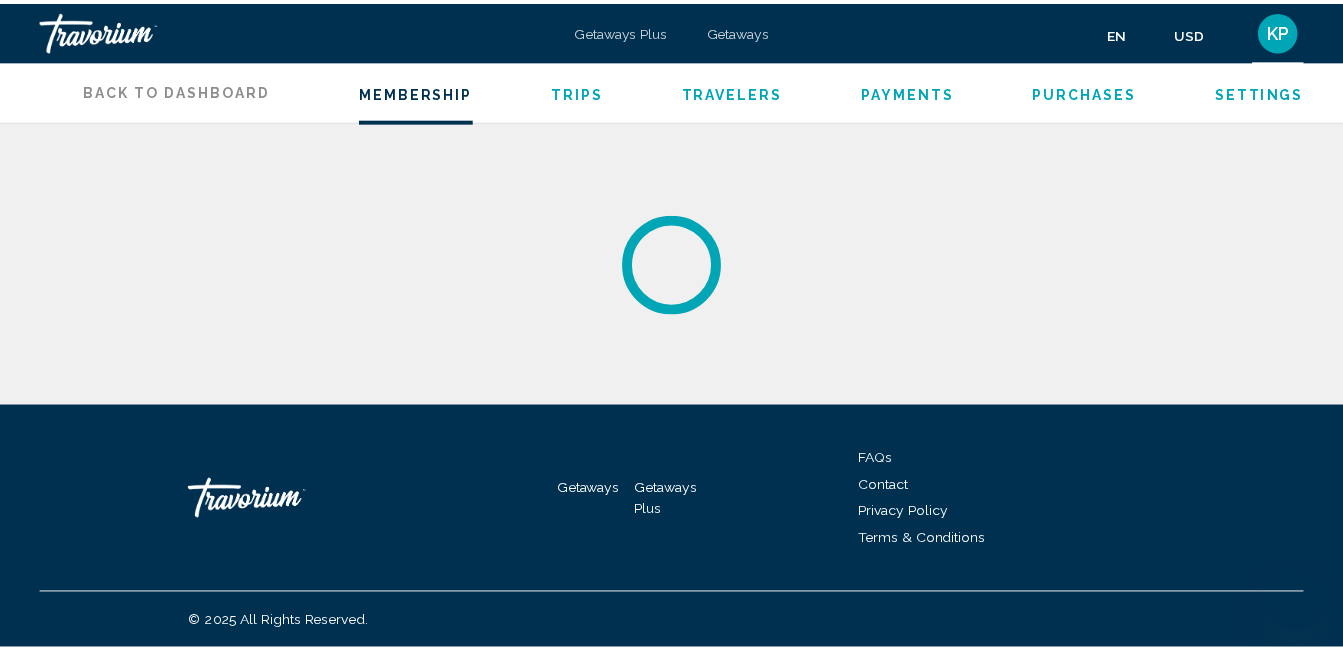 scroll, scrollTop: 0, scrollLeft: 0, axis: both 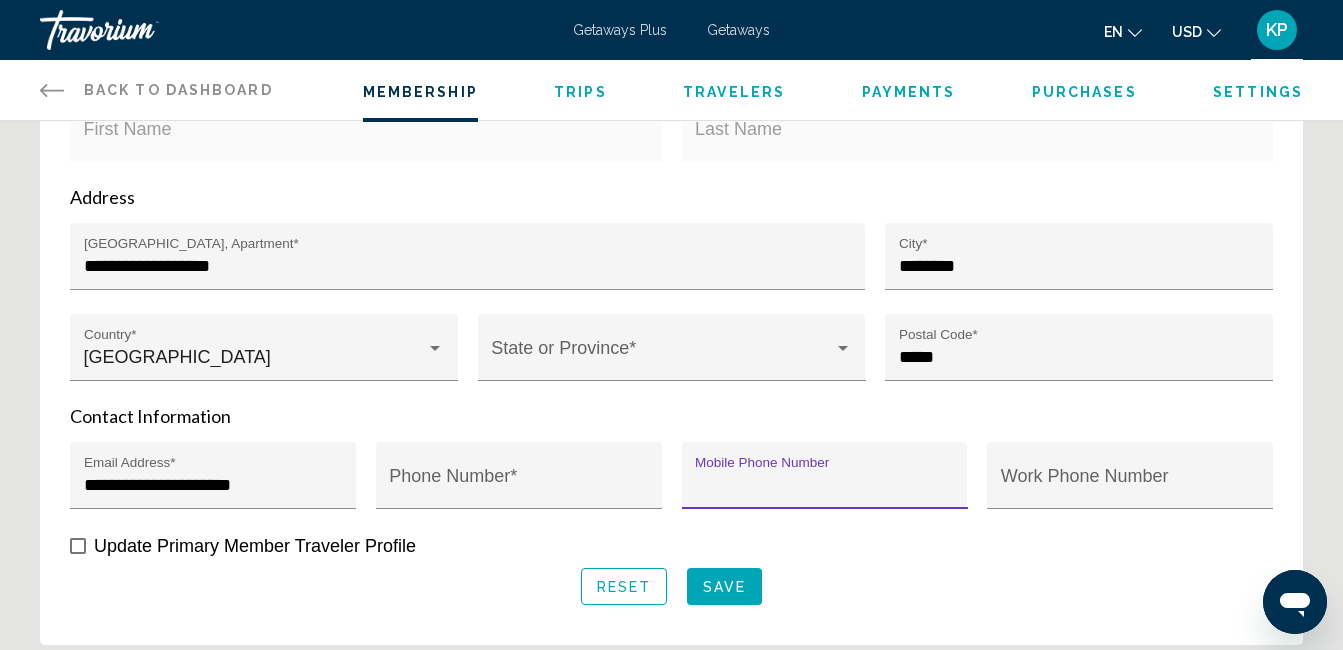click on "Mobile Phone Number" at bounding box center (824, 485) 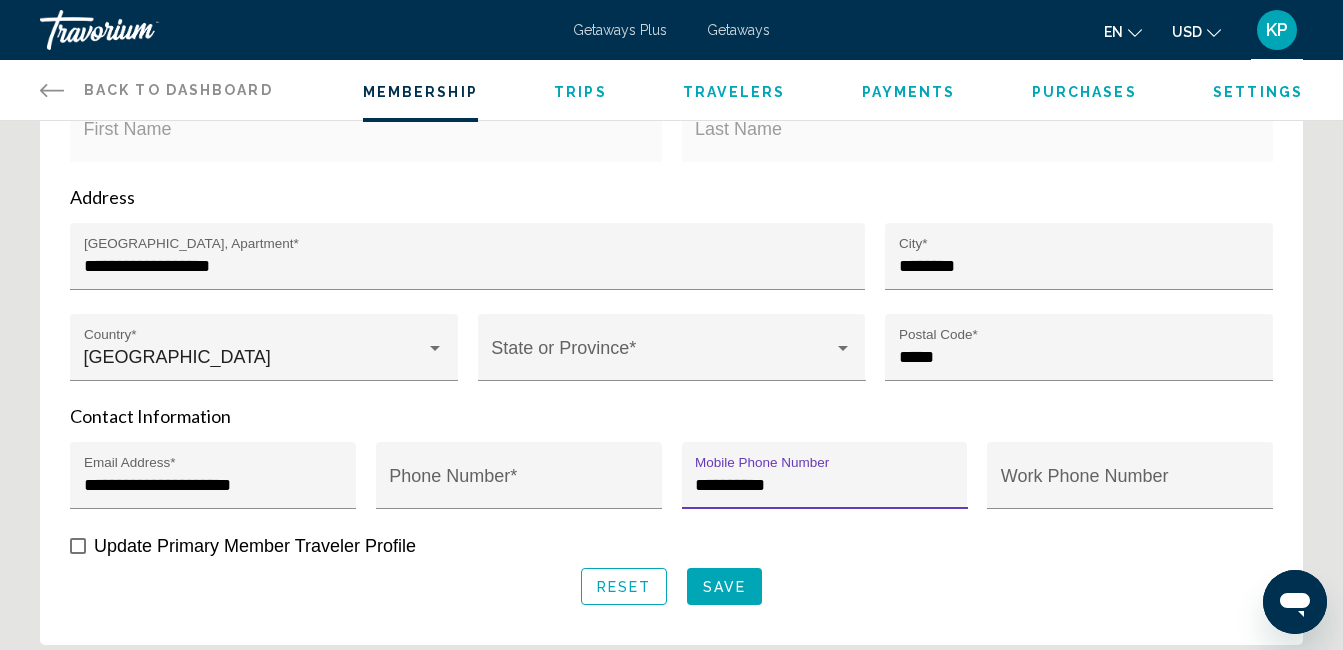 type on "**********" 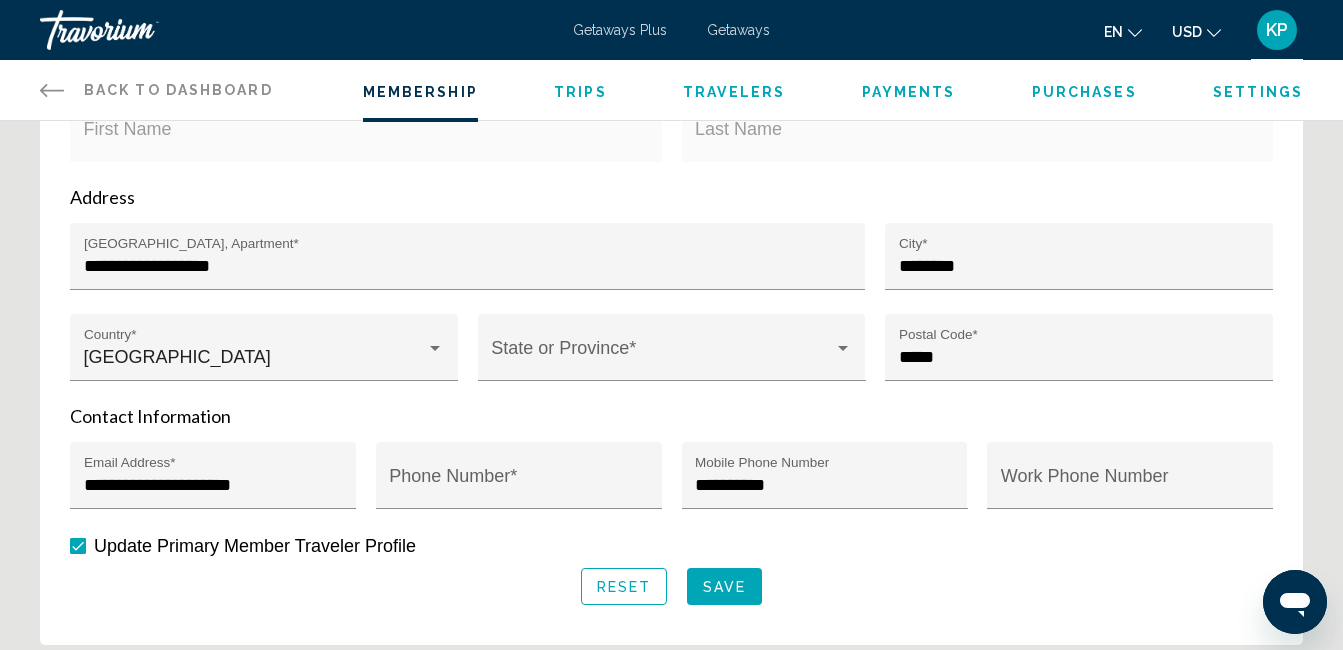 scroll, scrollTop: 115, scrollLeft: 0, axis: vertical 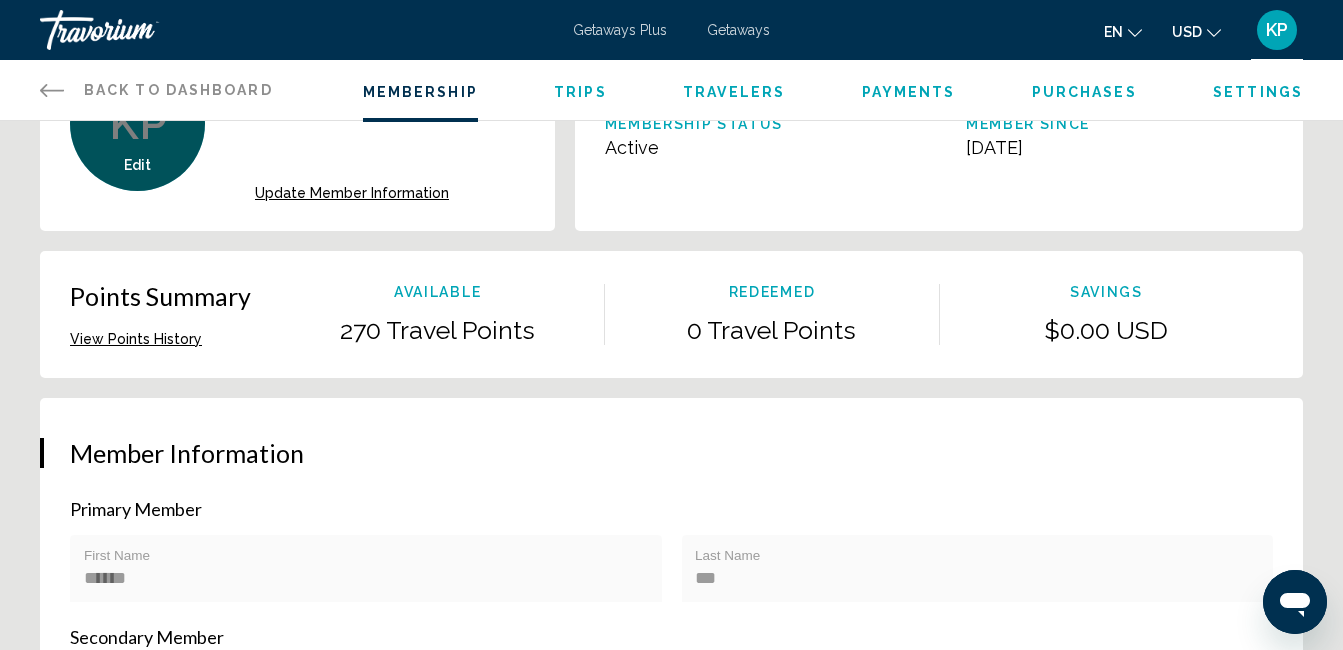 click 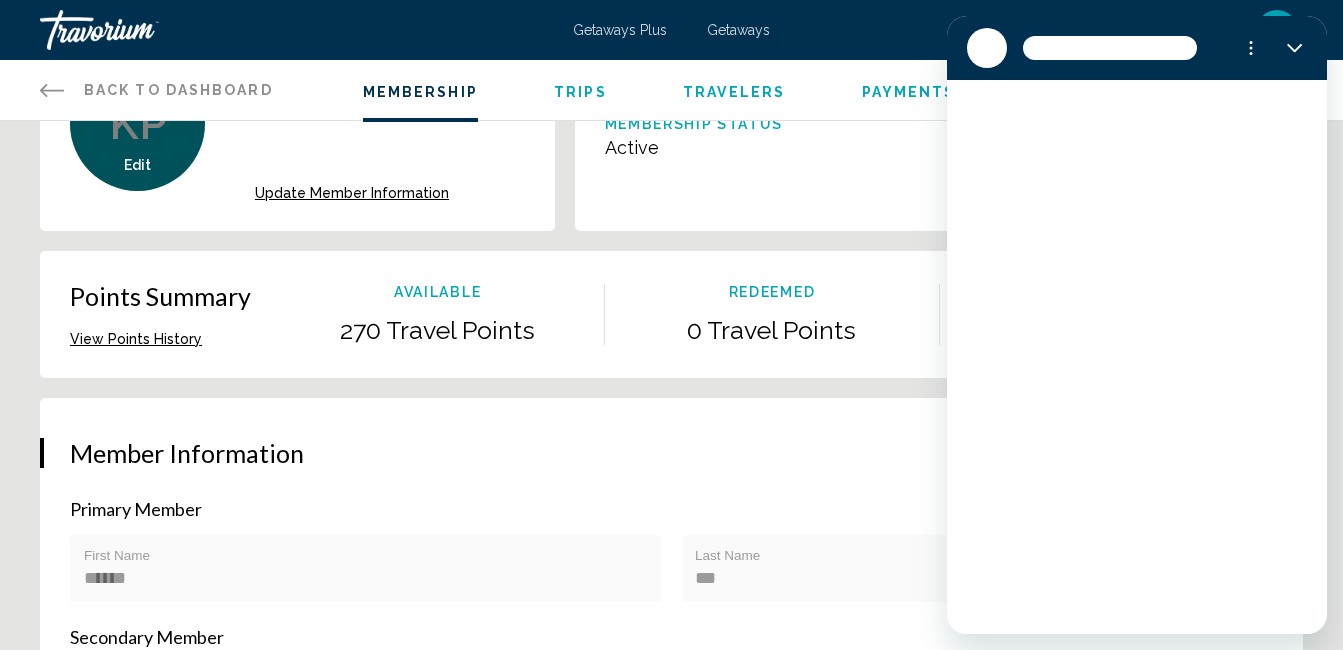 scroll, scrollTop: 0, scrollLeft: 0, axis: both 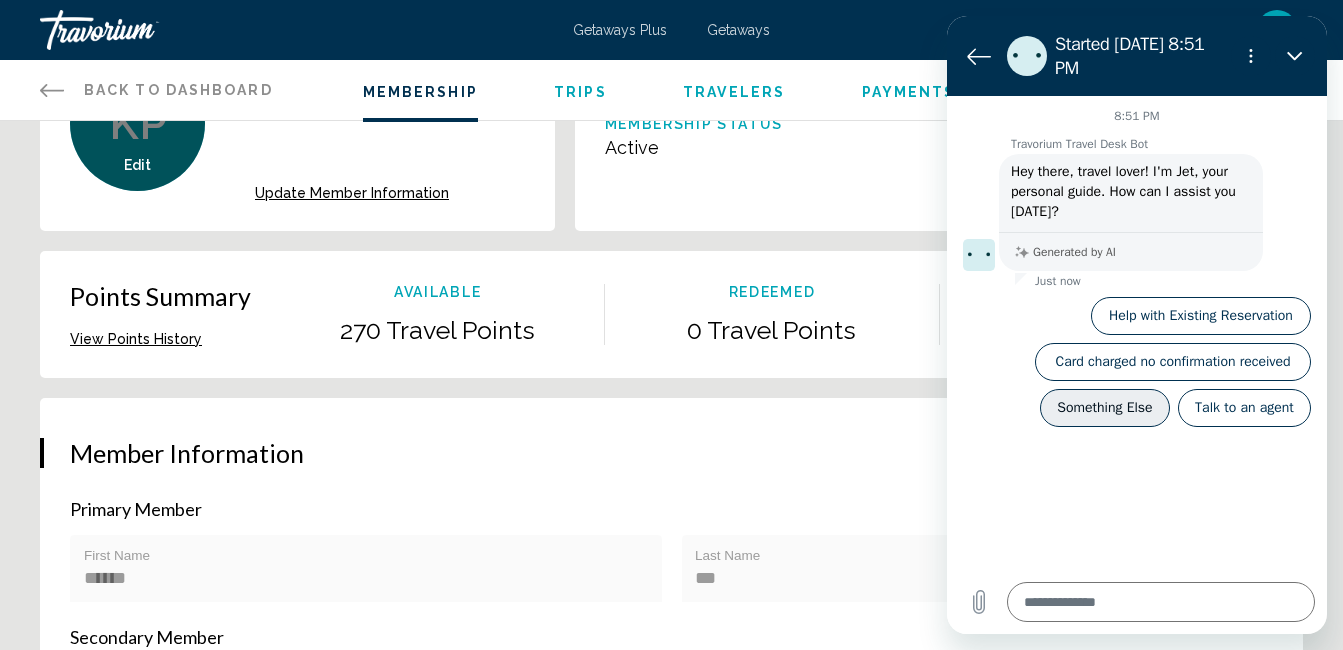 click on "Something Else" at bounding box center [1105, 408] 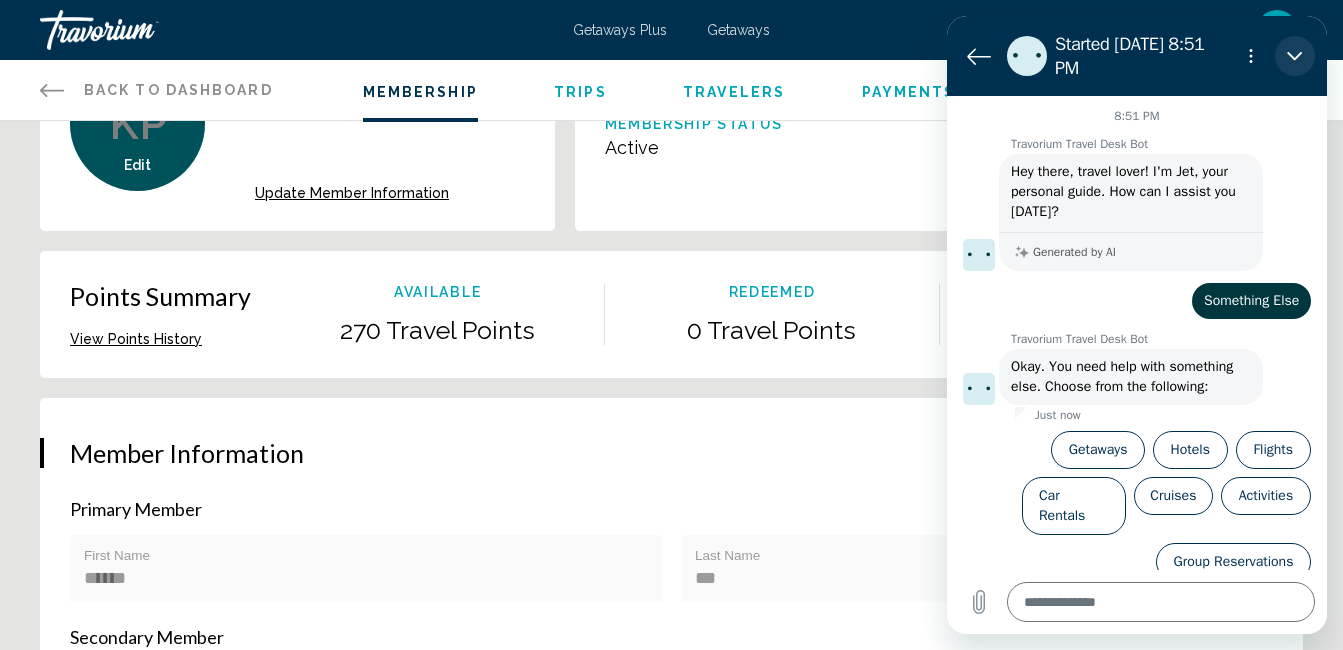 click 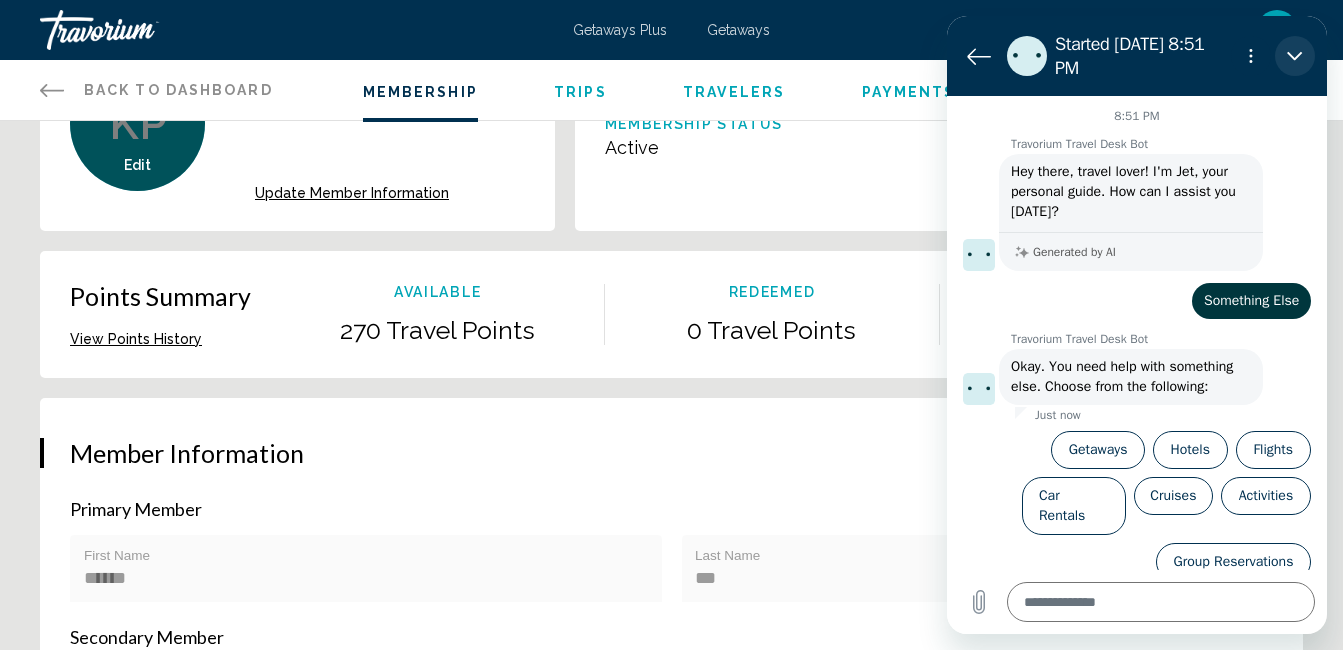 type on "*" 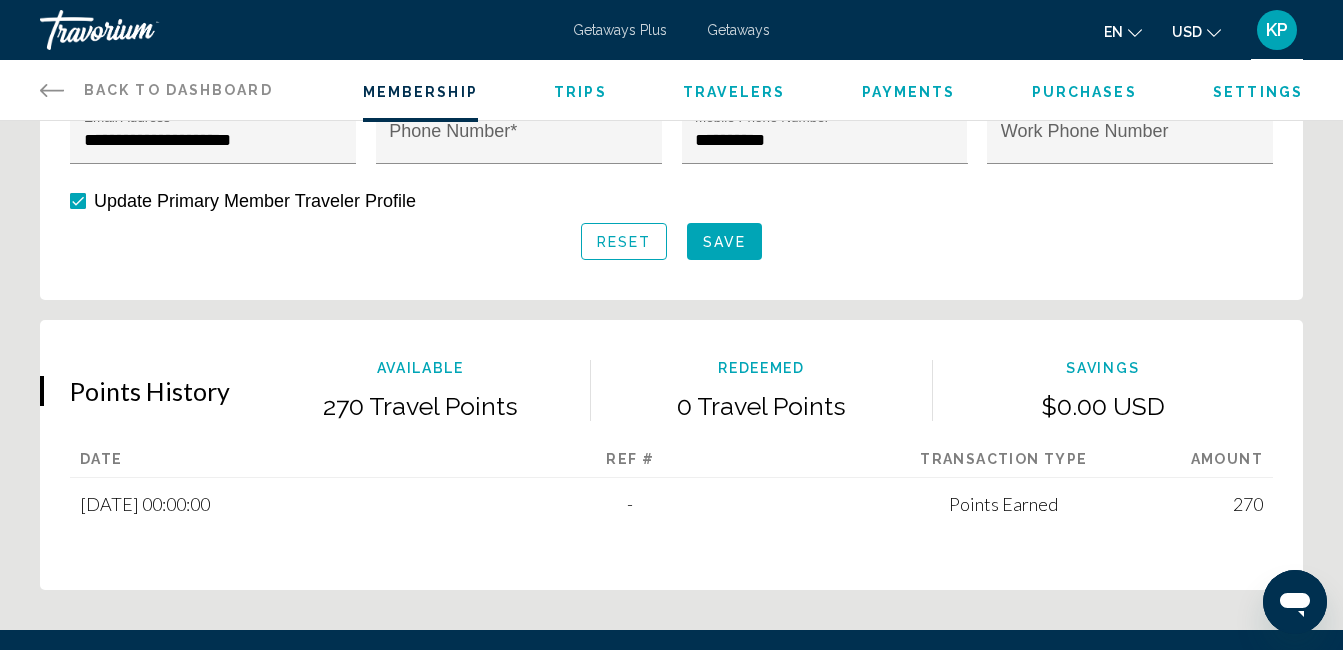 scroll, scrollTop: 1025, scrollLeft: 0, axis: vertical 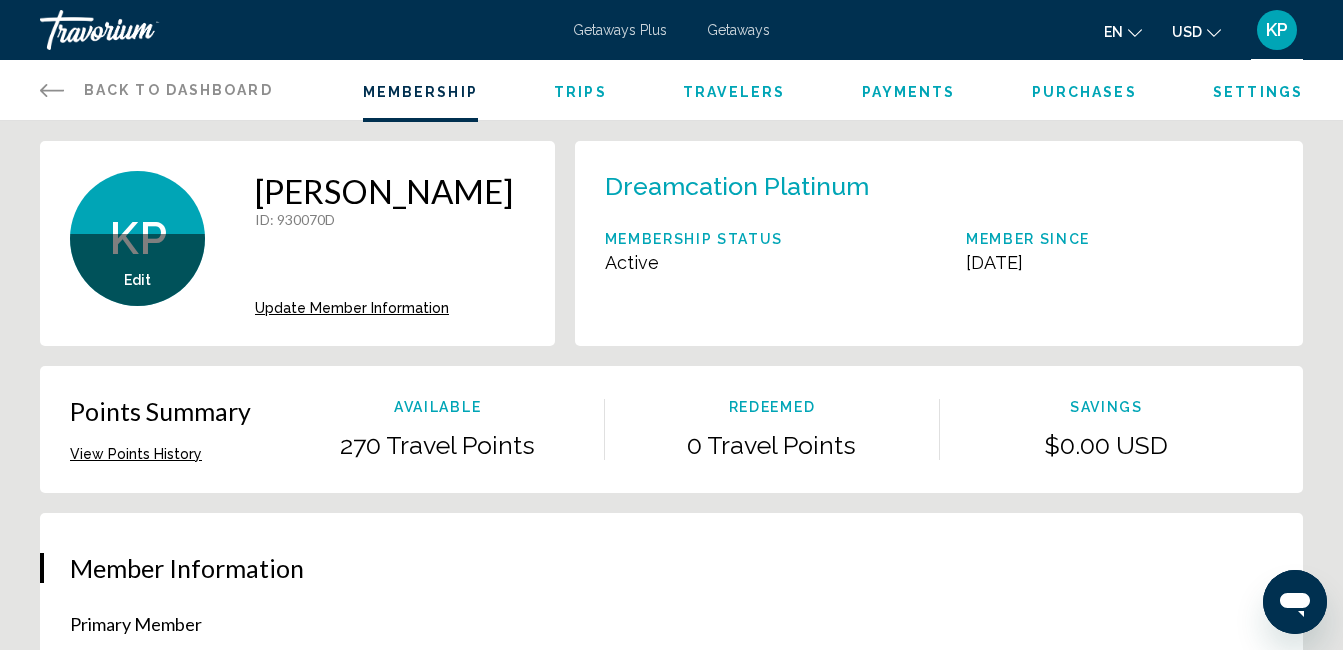 click on "Settings" at bounding box center (1258, 92) 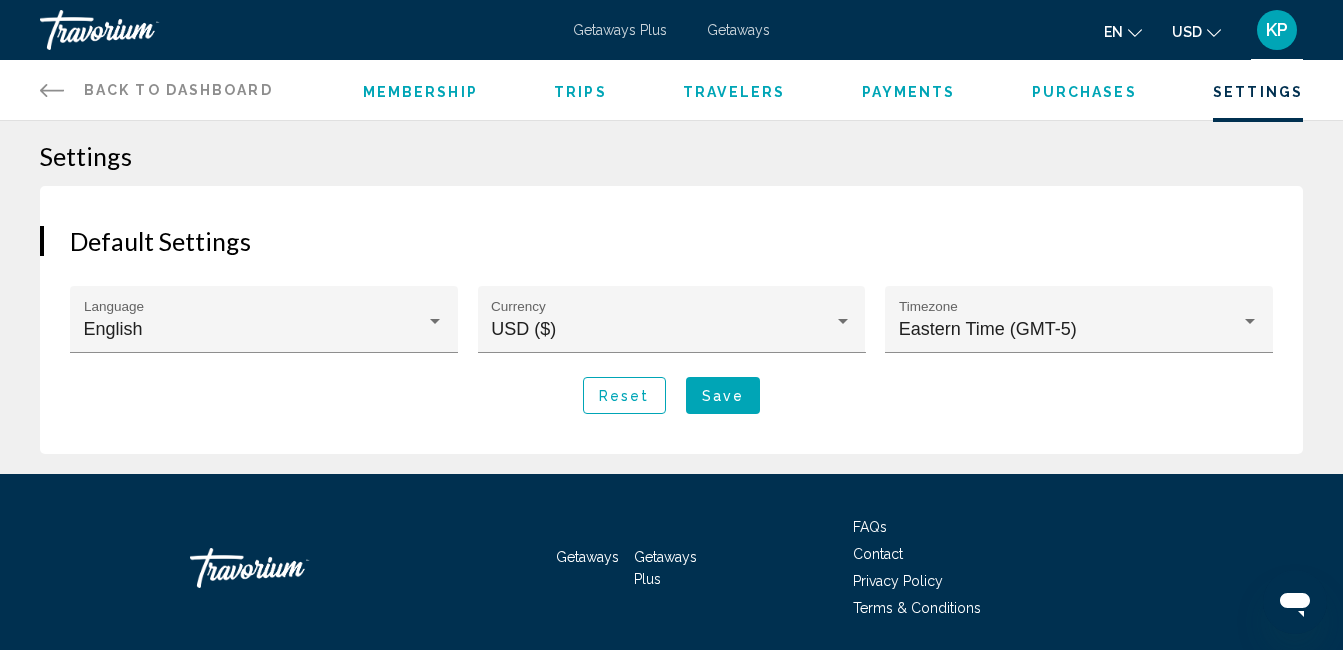 click on "Membership" at bounding box center (420, 92) 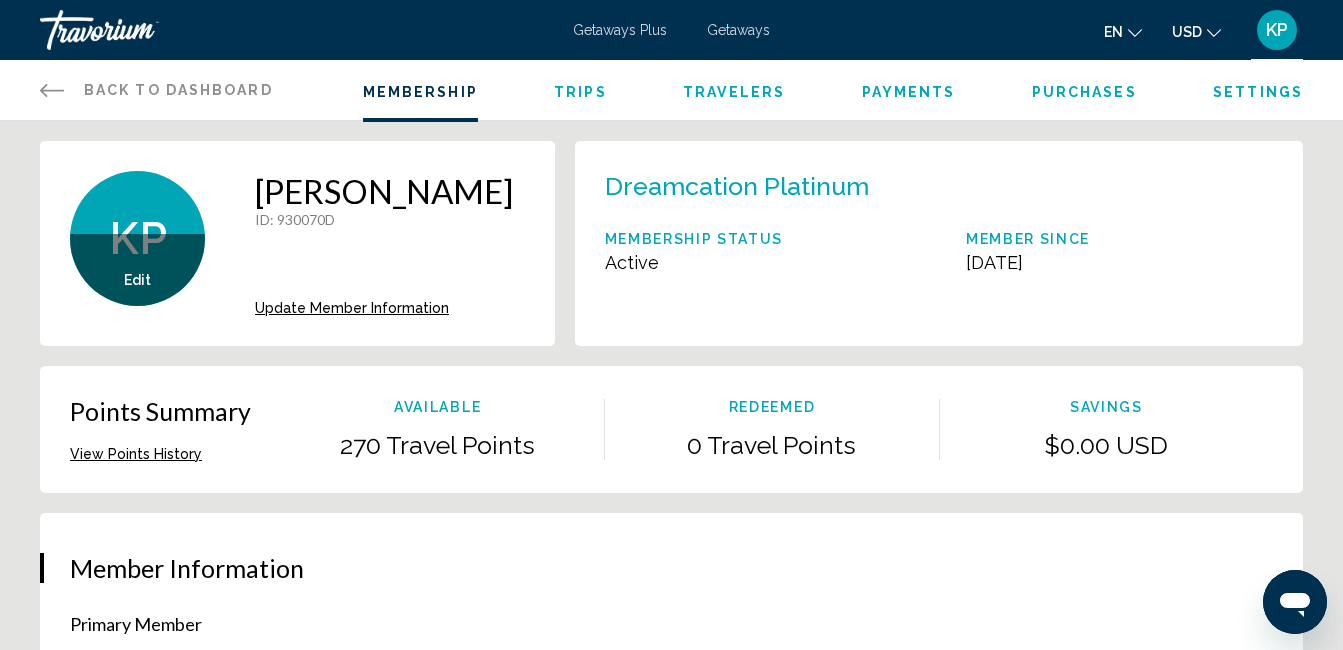 click on "Update Member Information" at bounding box center (352, 308) 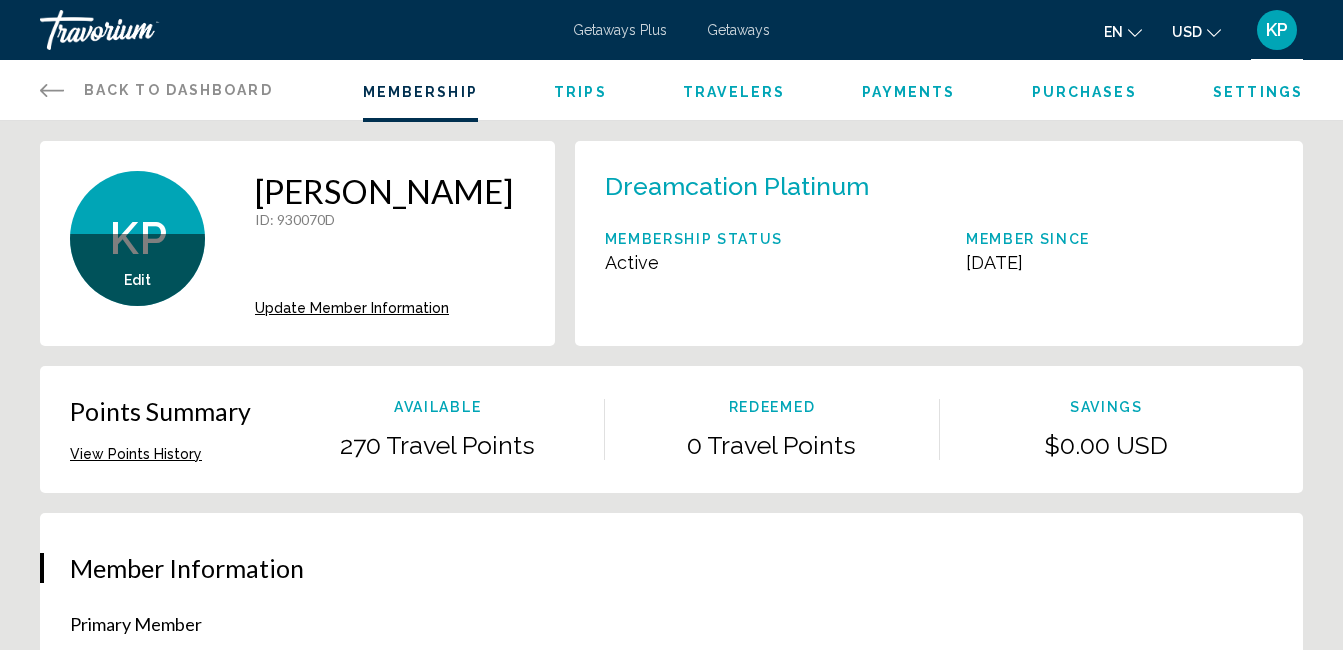 scroll, scrollTop: 0, scrollLeft: 0, axis: both 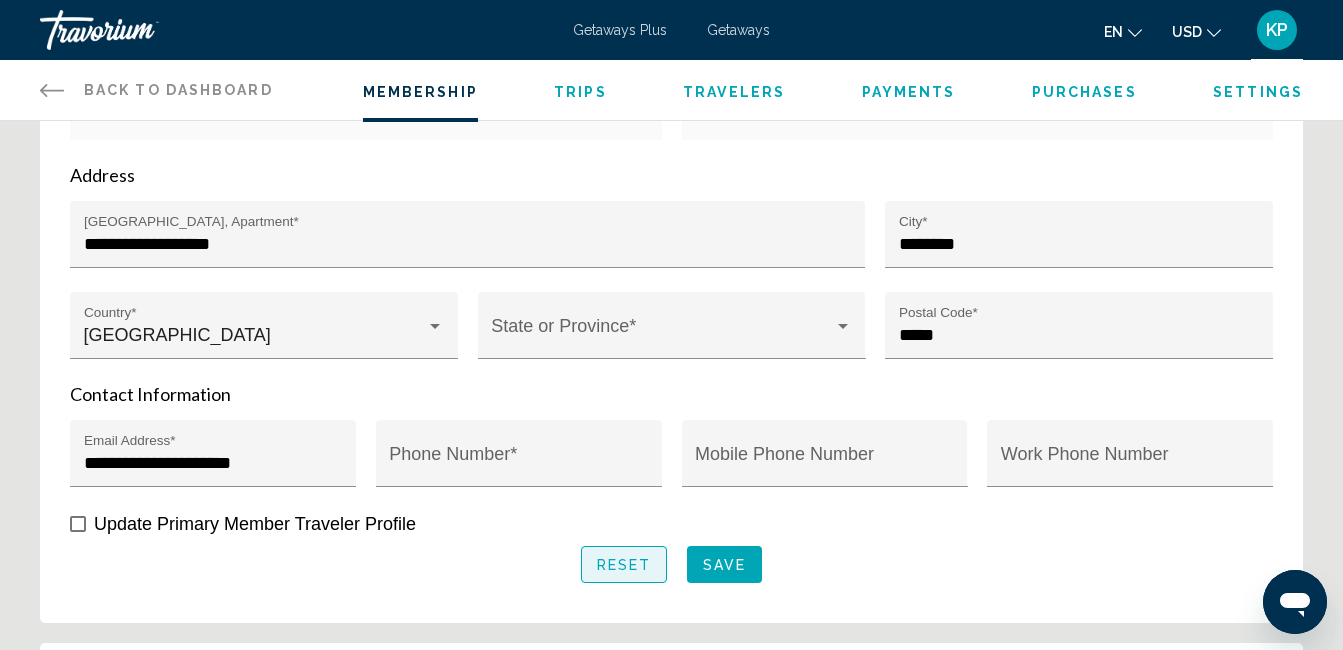 click on "Reset" at bounding box center (624, 564) 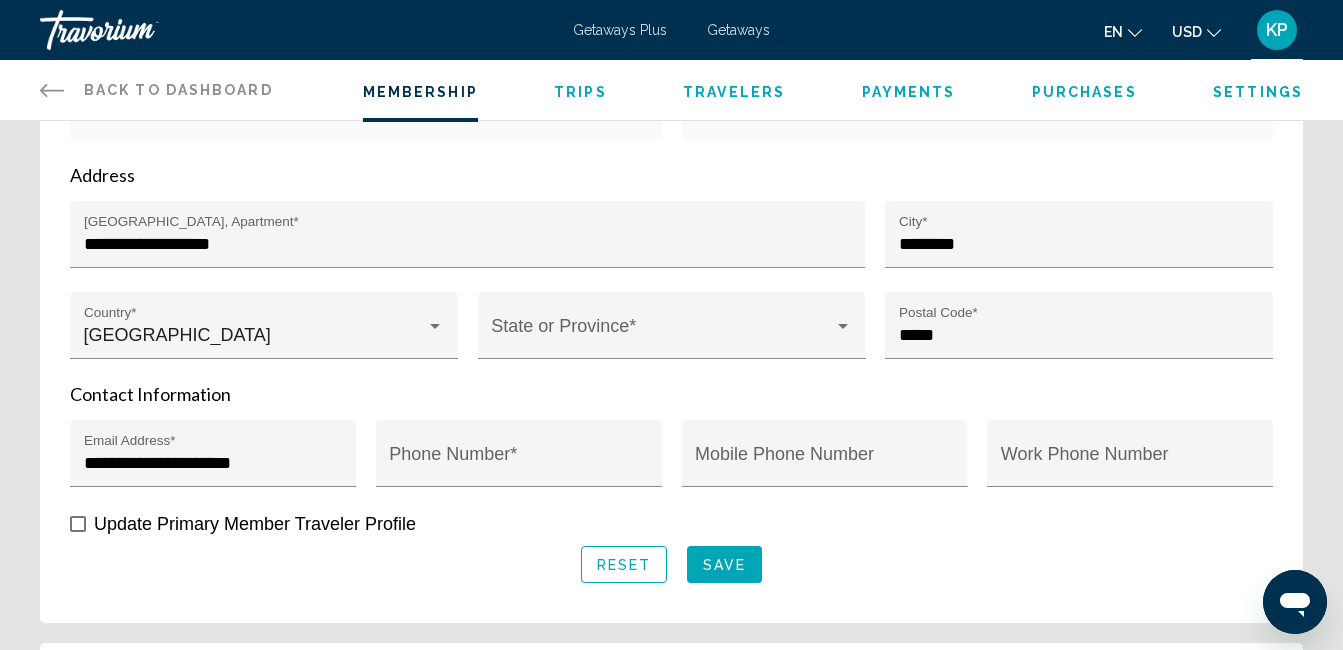 scroll, scrollTop: 137, scrollLeft: 0, axis: vertical 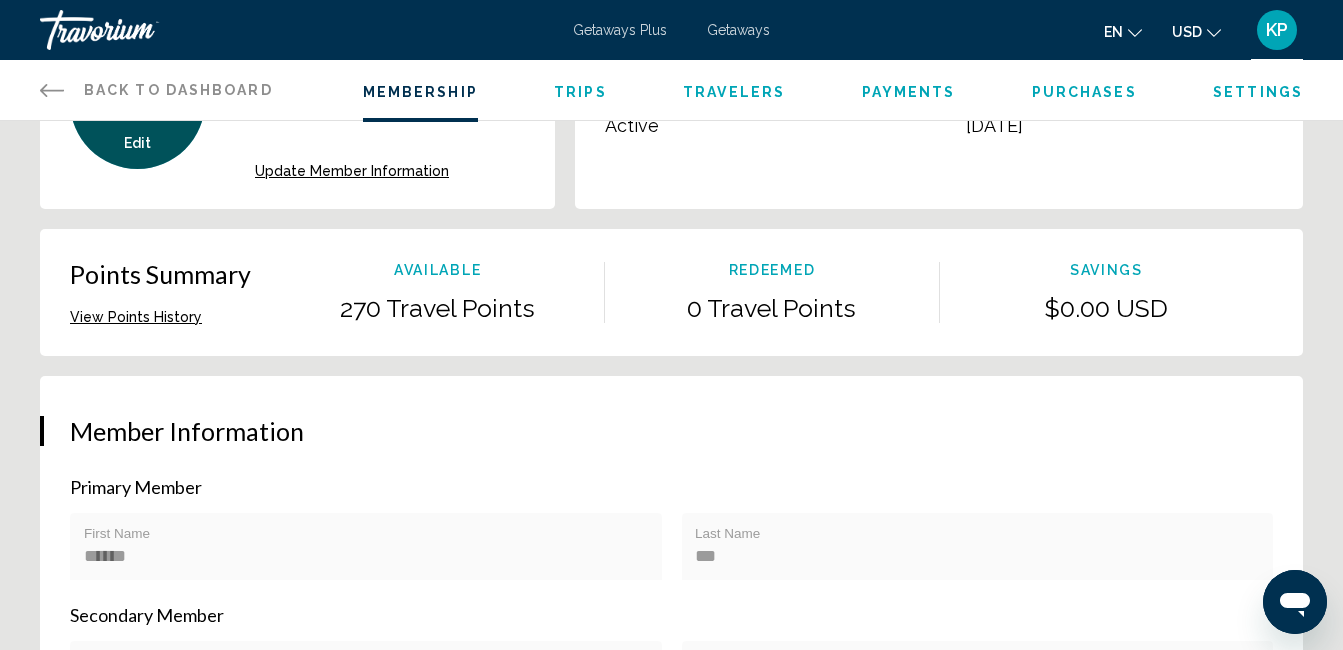 click on "Settings" at bounding box center [1258, 92] 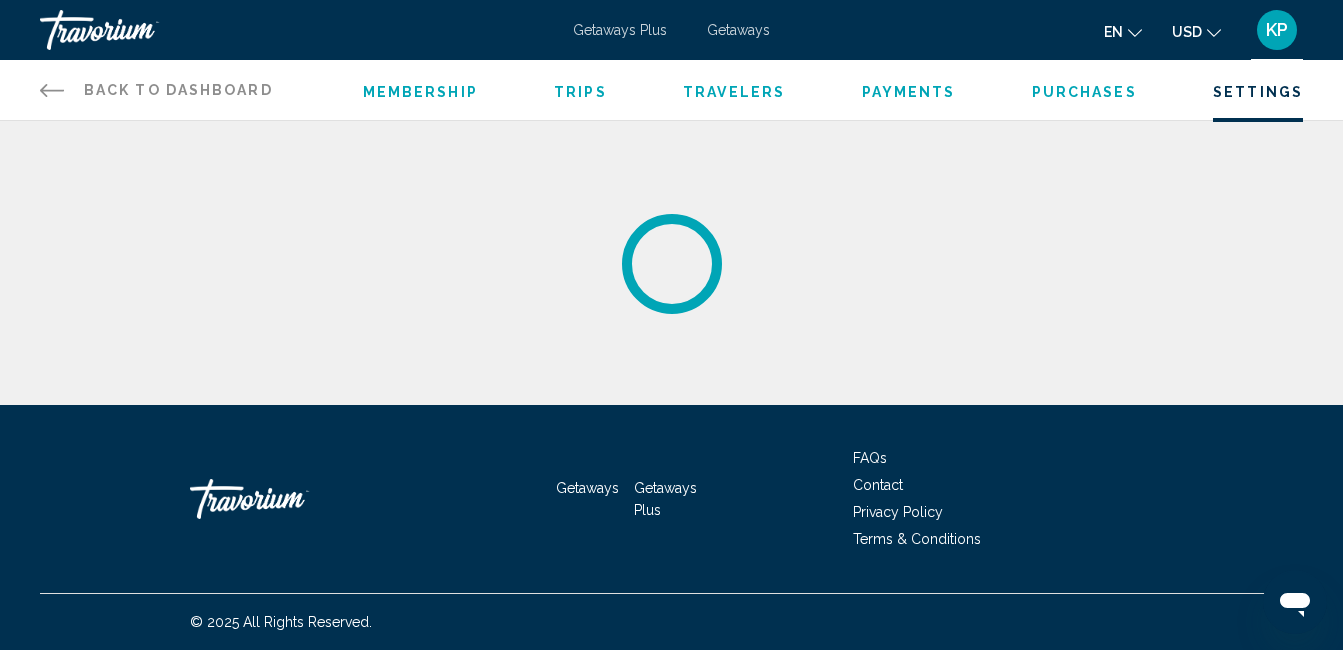 scroll, scrollTop: 0, scrollLeft: 0, axis: both 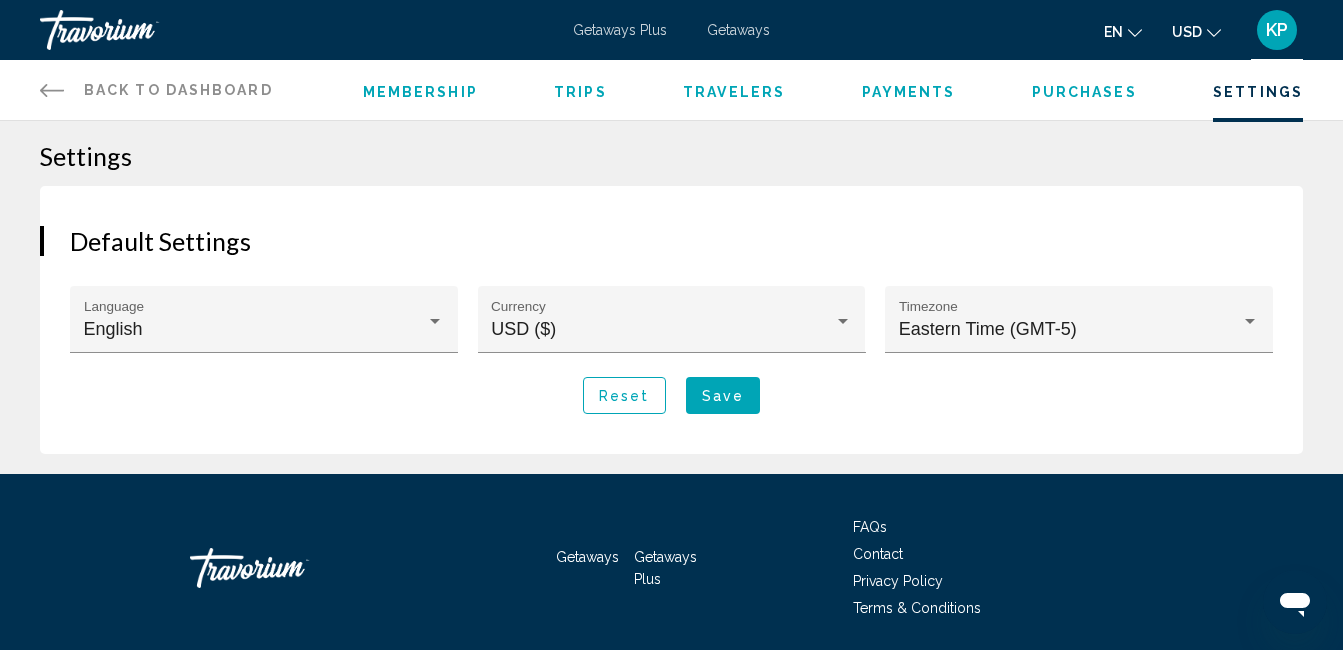 click on "Travelers" at bounding box center (734, 92) 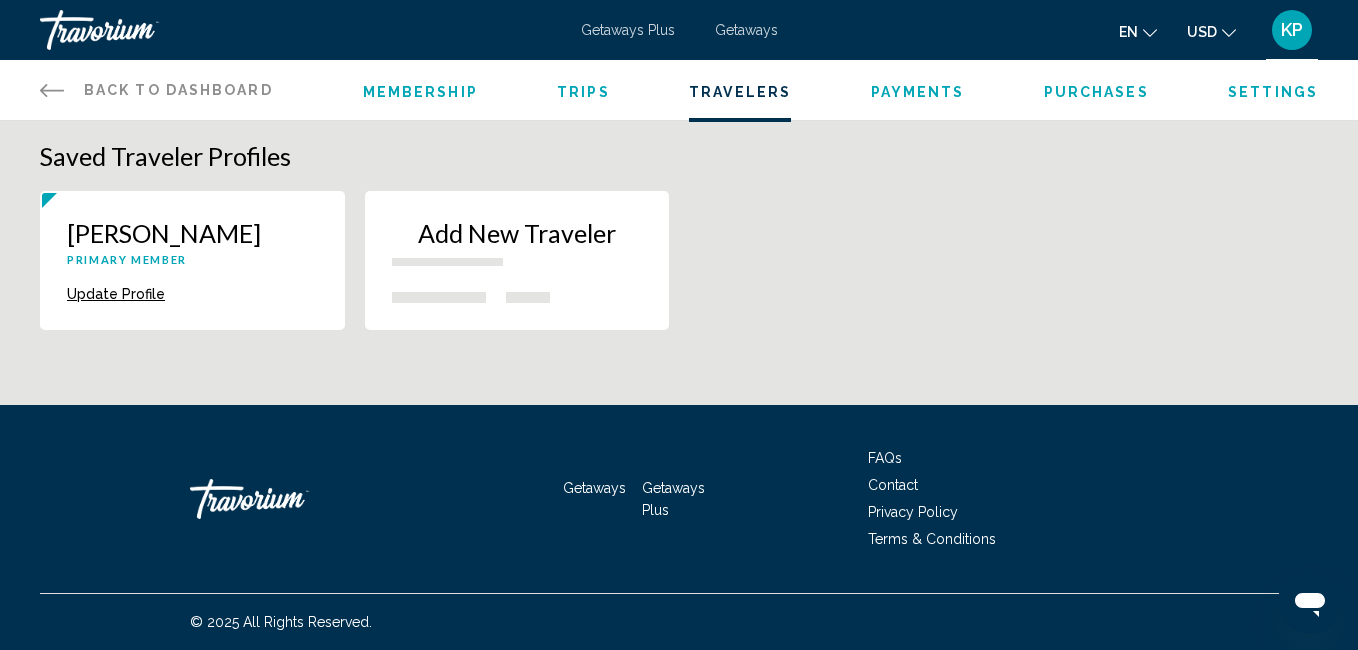 click on "Update Profile" at bounding box center (116, 294) 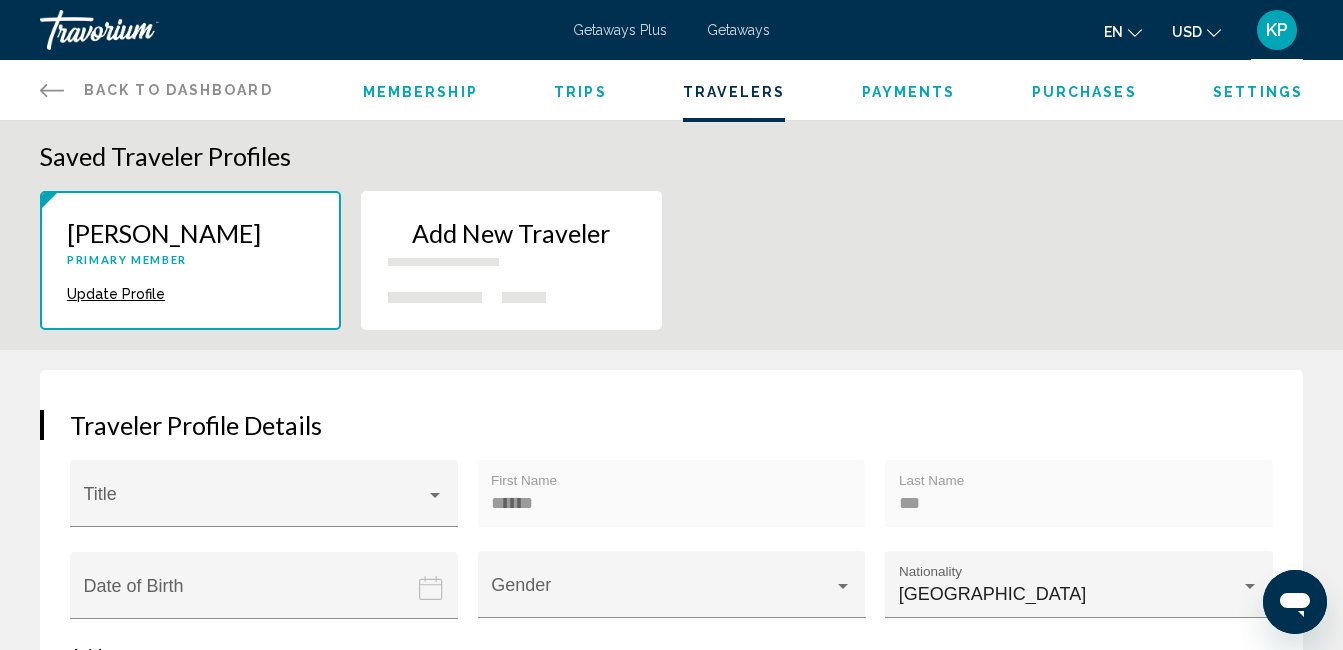 scroll, scrollTop: 250, scrollLeft: 0, axis: vertical 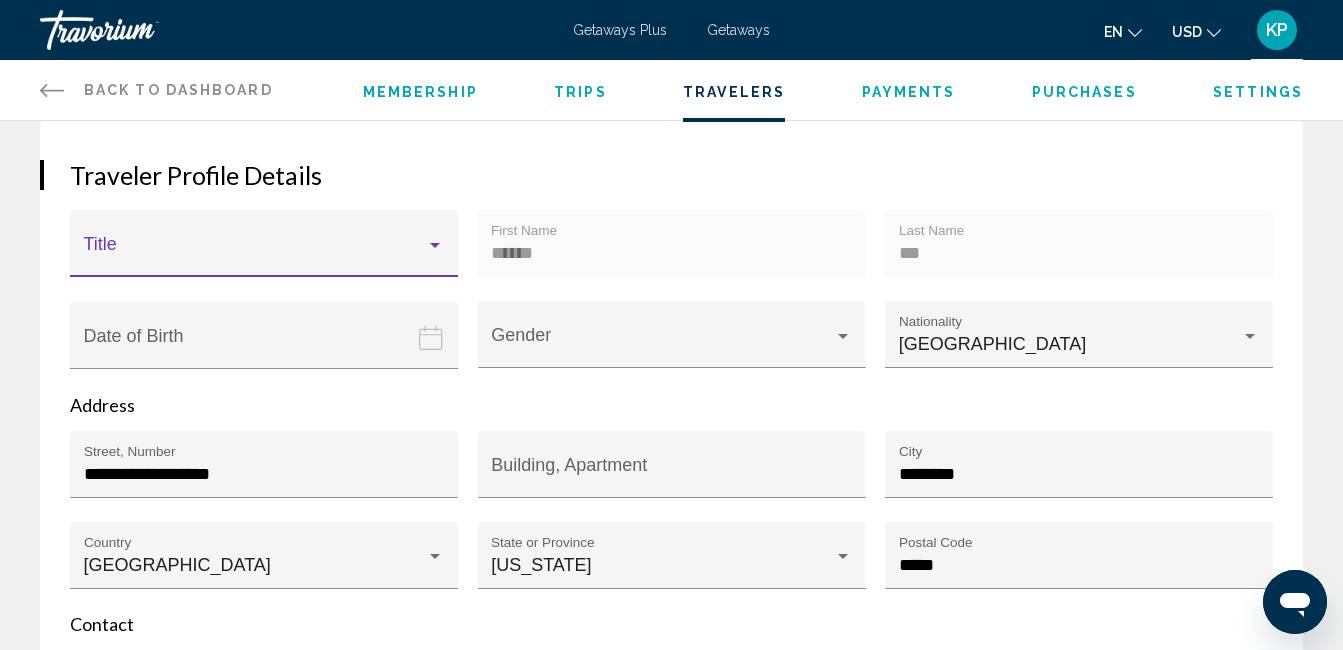 click at bounding box center (435, 245) 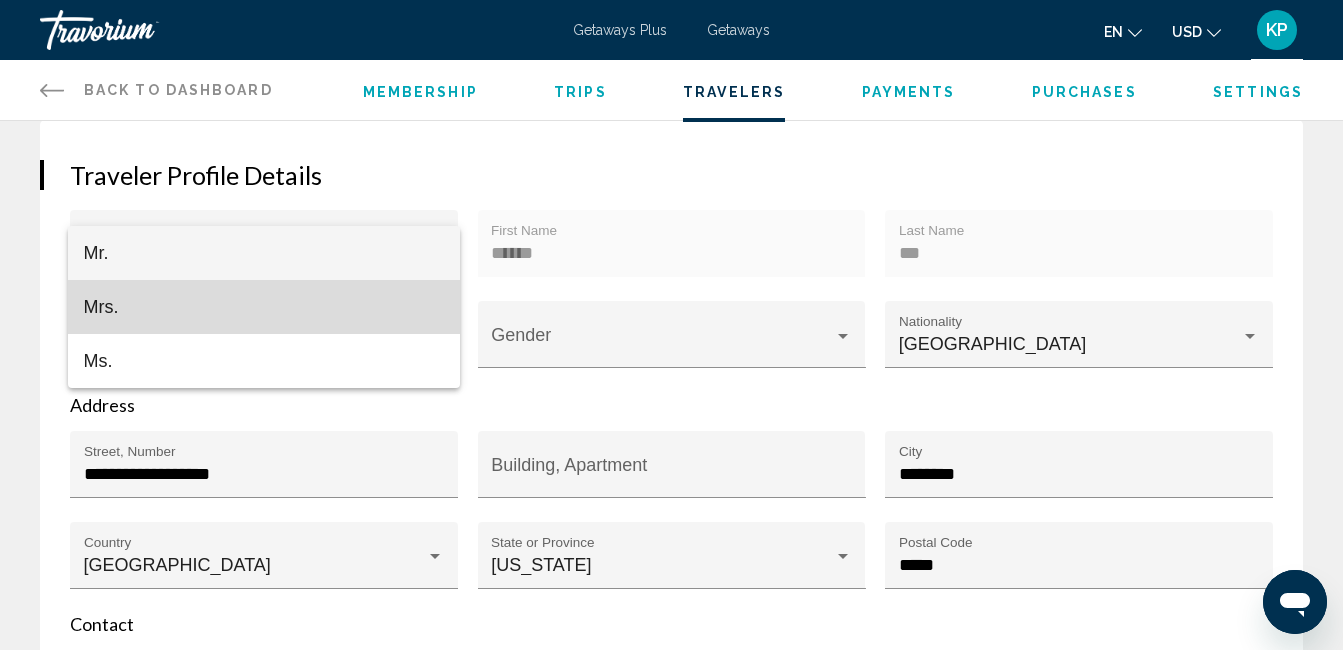 click on "Mrs." at bounding box center [264, 307] 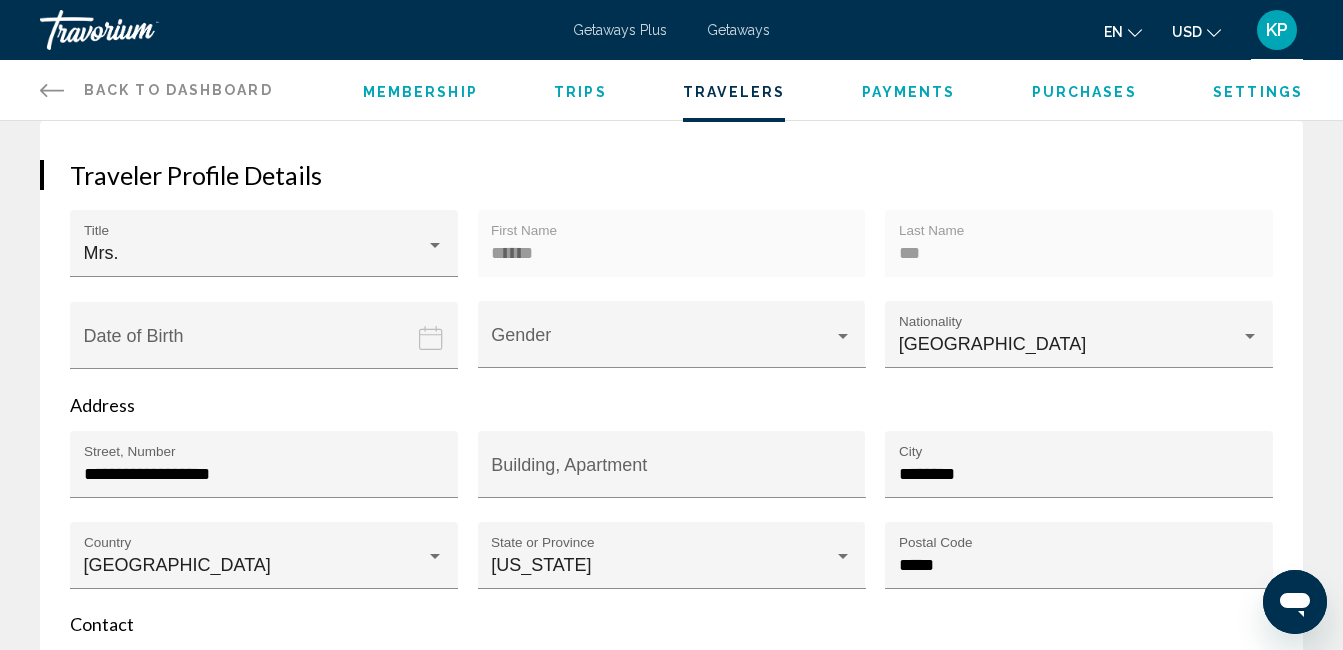 click at bounding box center [268, 350] 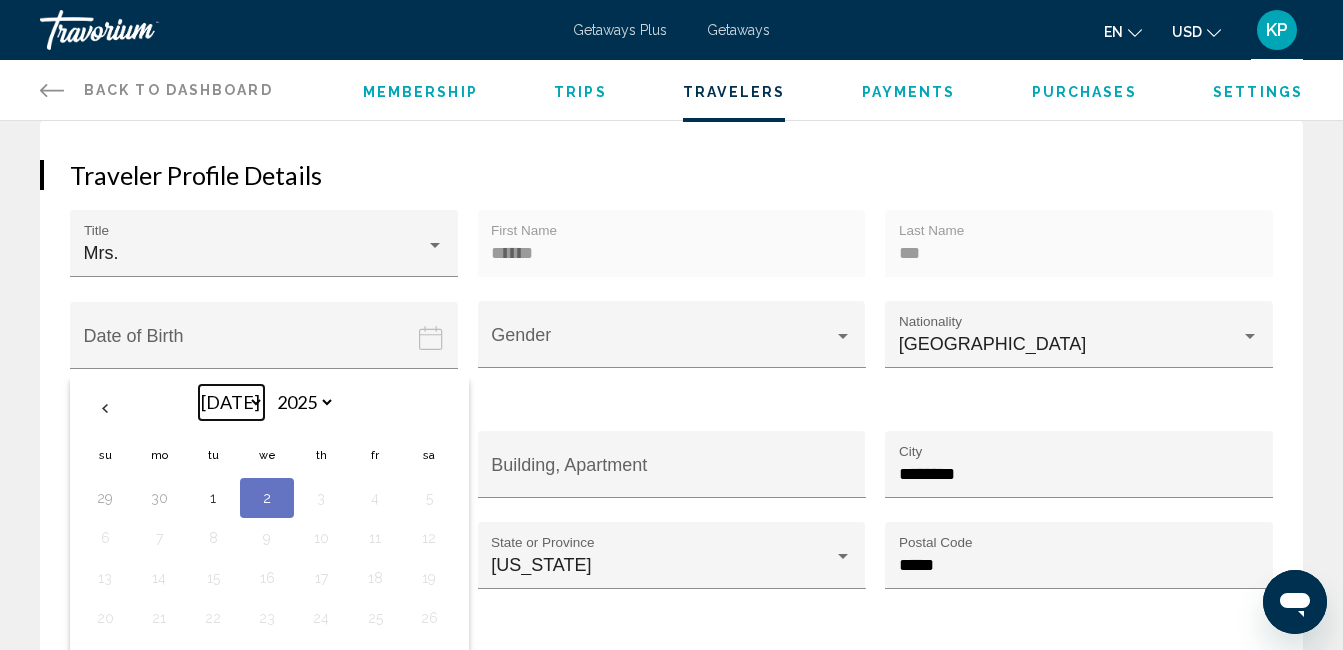 click on "*** *** *** *** *** *** *** *** *** *** *** ***" at bounding box center [231, 402] 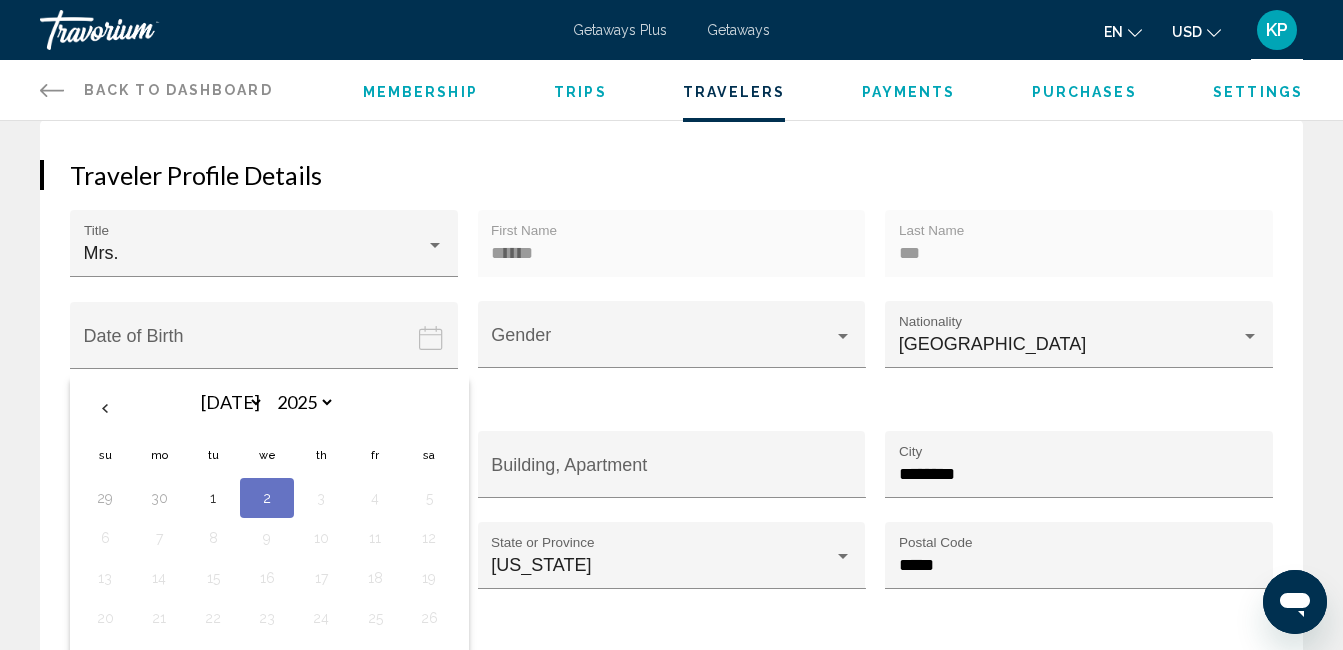 click at bounding box center [268, 350] 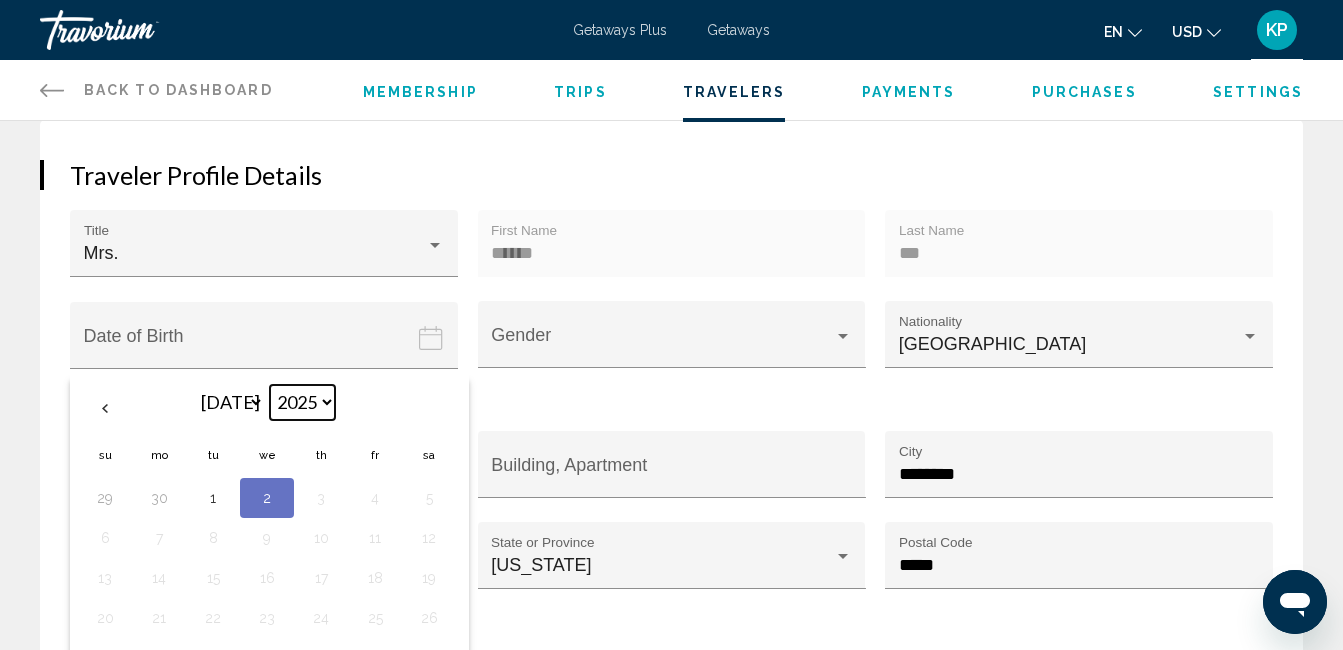 click on "**** **** **** **** **** **** **** **** **** **** **** **** **** **** **** **** **** **** **** **** **** **** **** **** **** **** **** **** **** **** **** **** **** **** **** **** **** **** **** **** **** **** **** **** **** **** **** **** **** **** **** **** **** **** **** **** **** **** **** **** **** **** **** **** **** **** **** **** **** **** **** **** **** **** **** **** **** **** **** **** **** **** **** **** **** **** **** **** **** **** **** **** **** **** **** **** **** **** **** **** **** **** **** **** **** **** **** **** **** **** **** **** **** **** **** **** **** **** **** **** **** **** **** **** **** ****" at bounding box center [302, 402] 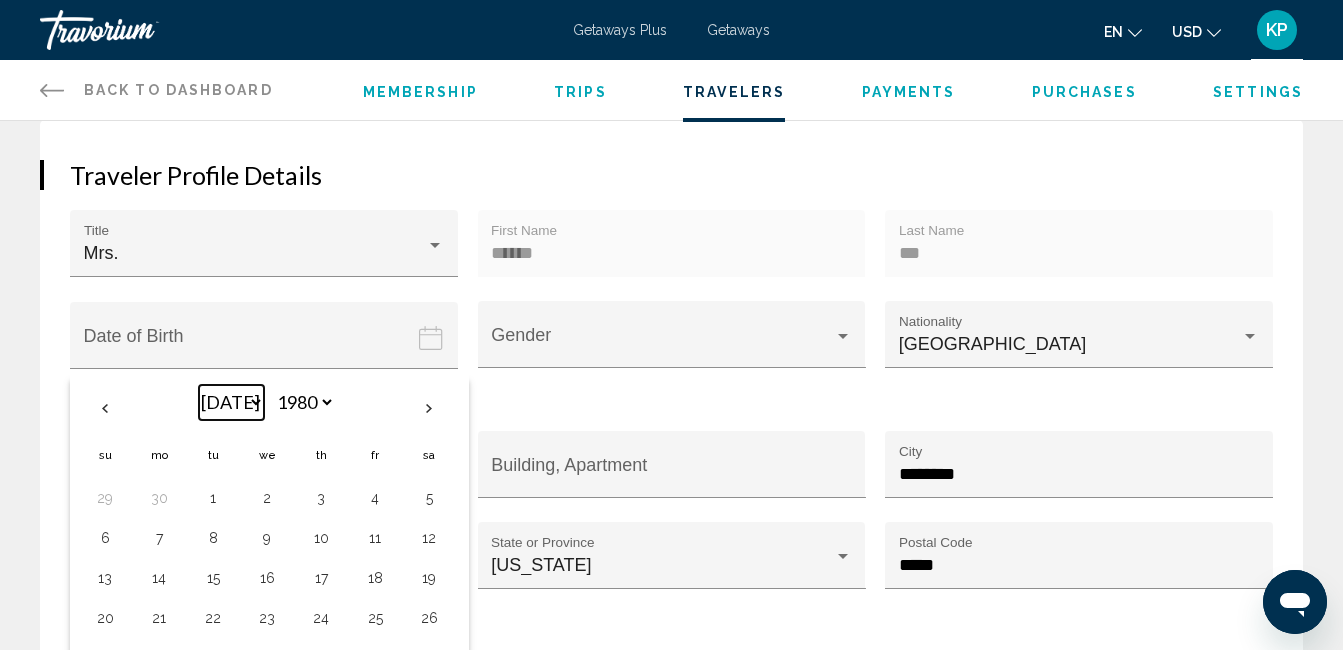 click on "*** *** *** *** *** *** *** *** *** *** *** ***" at bounding box center [231, 402] 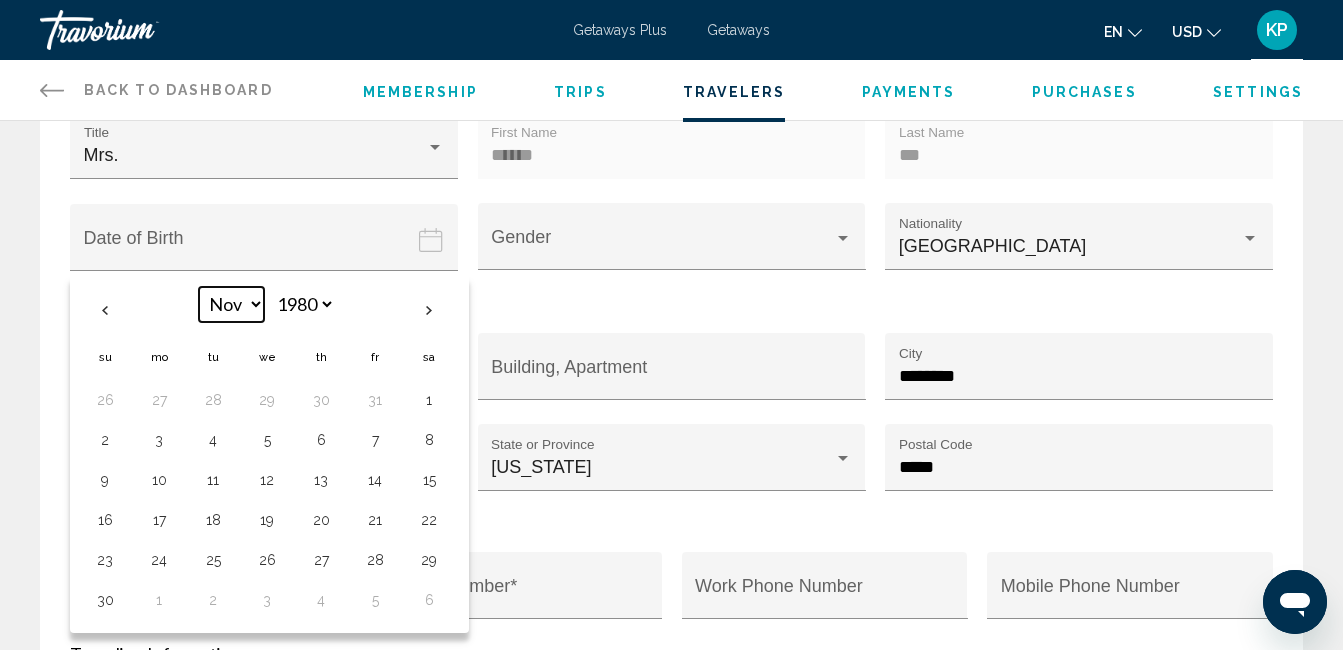 scroll, scrollTop: 351, scrollLeft: 0, axis: vertical 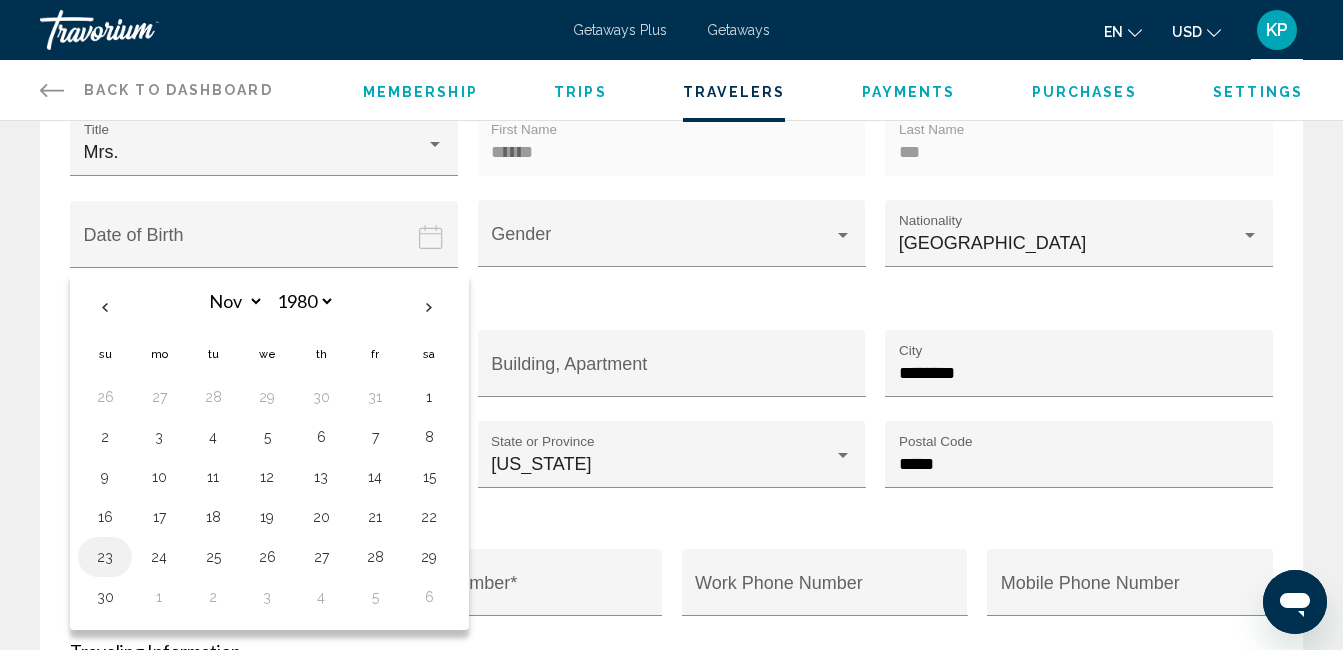 click on "23" at bounding box center (105, 557) 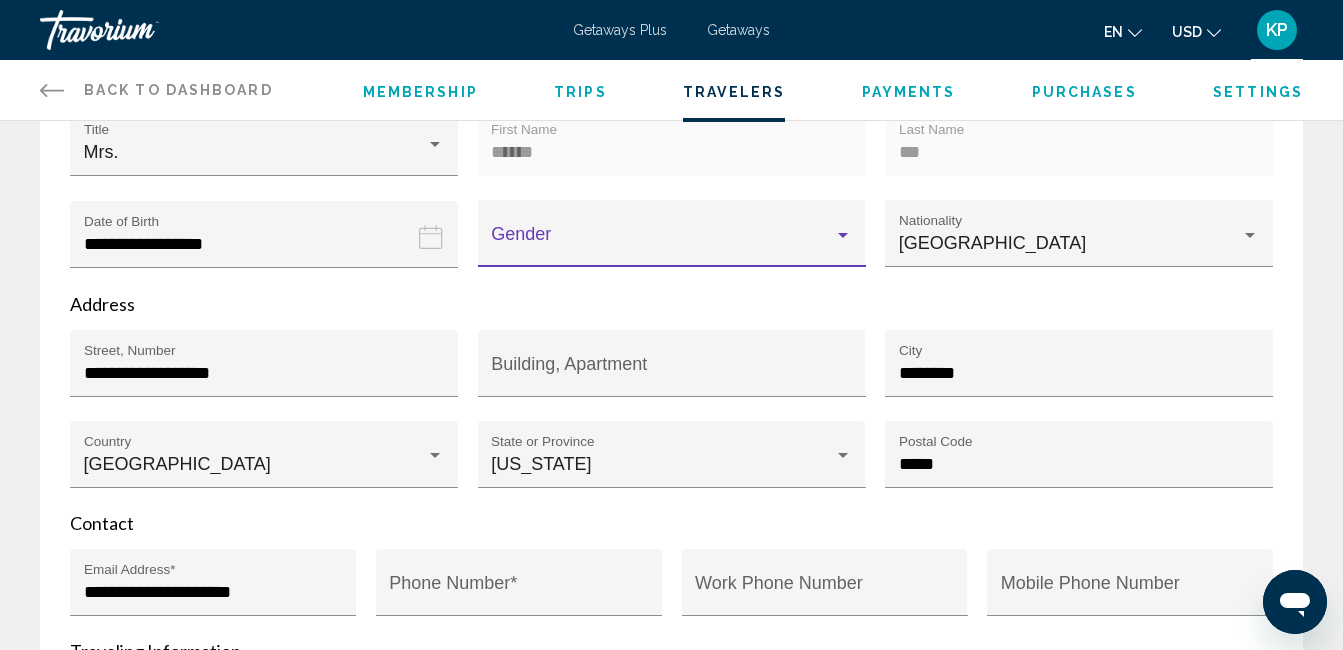 click at bounding box center [843, 235] 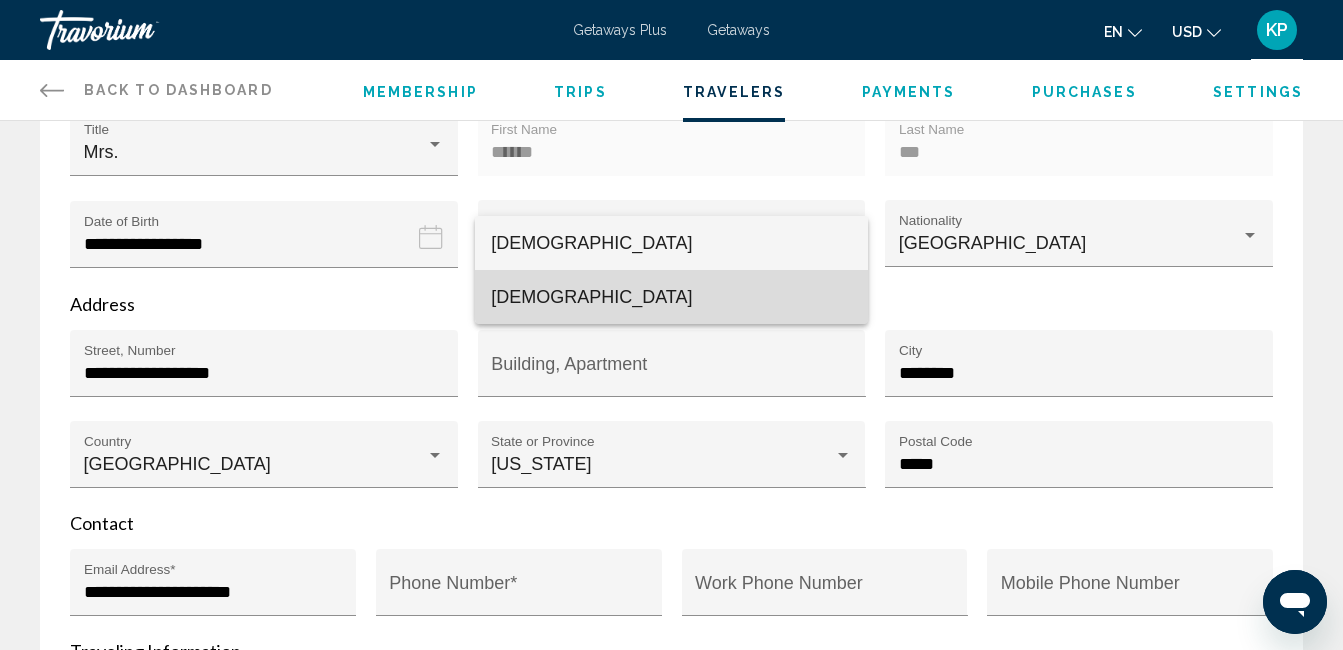 click on "Female" at bounding box center (671, 297) 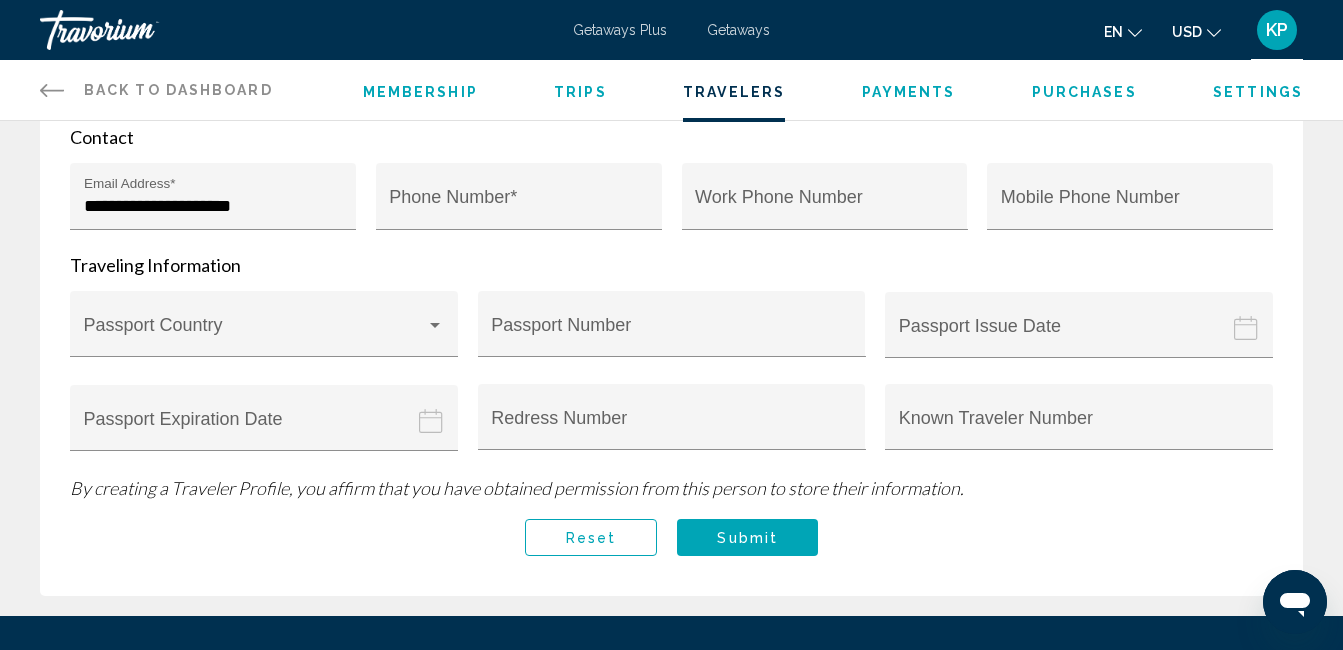 scroll, scrollTop: 740, scrollLeft: 0, axis: vertical 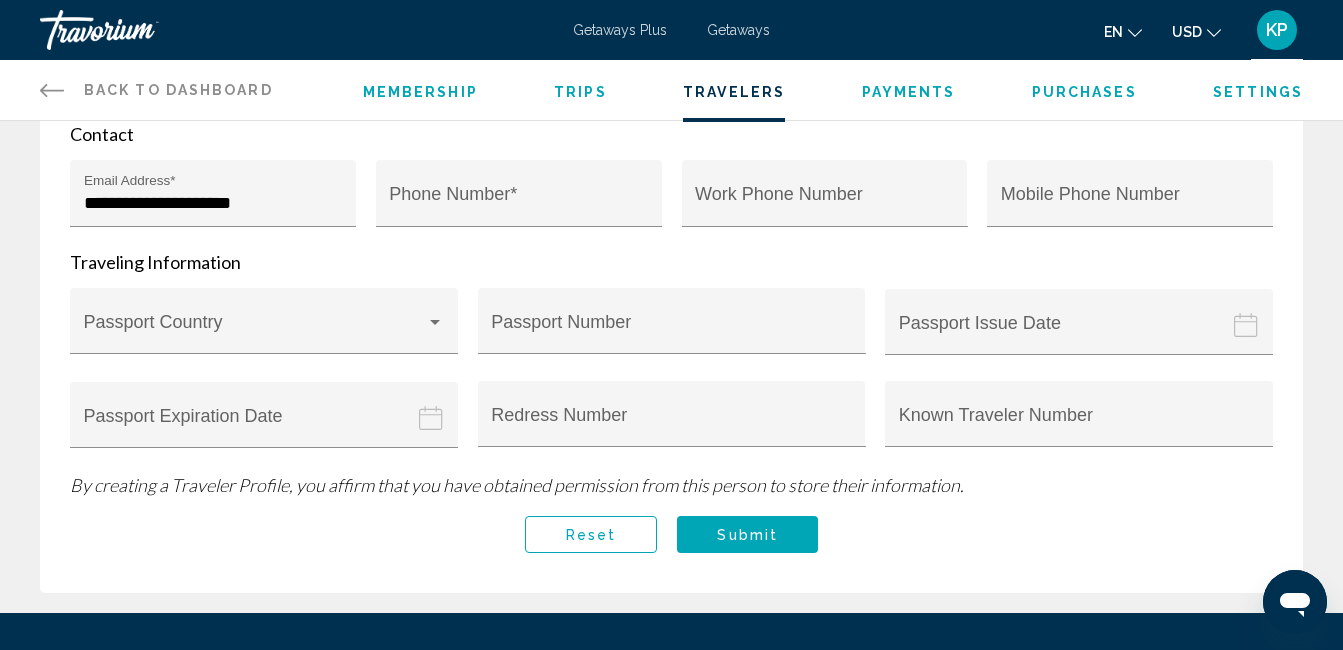 click on "Submit" at bounding box center (747, 534) 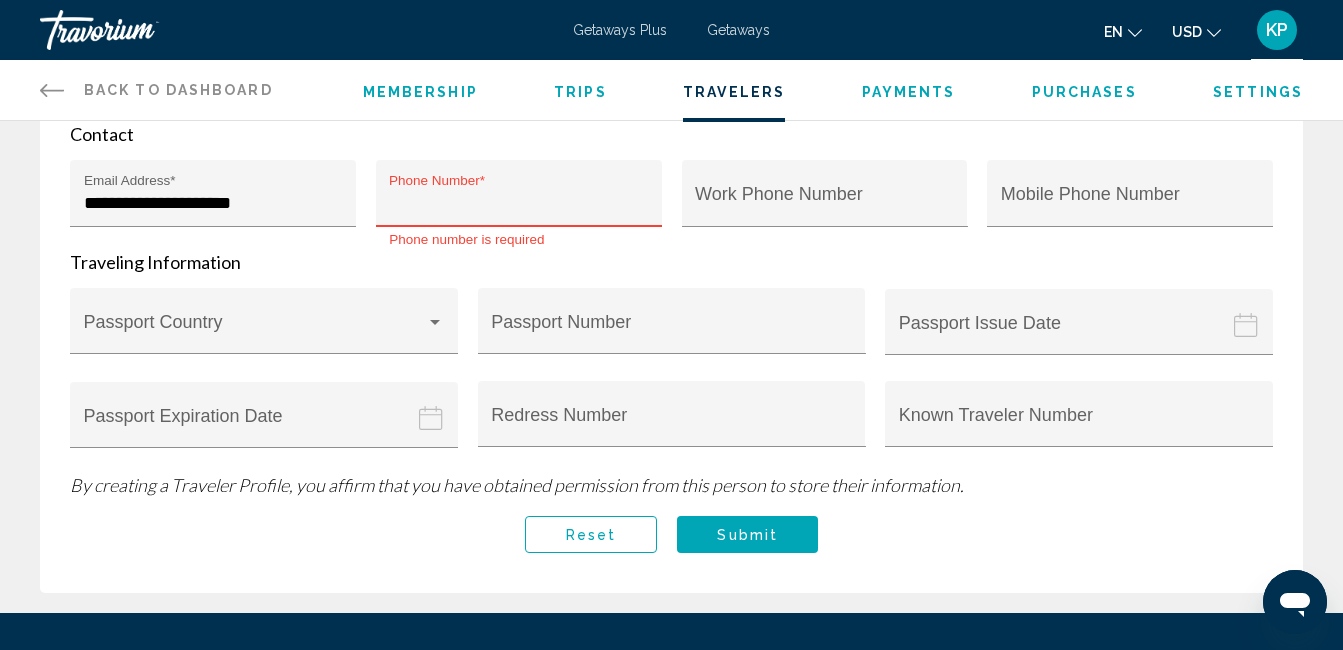 click on "Phone Number  *" at bounding box center (518, 203) 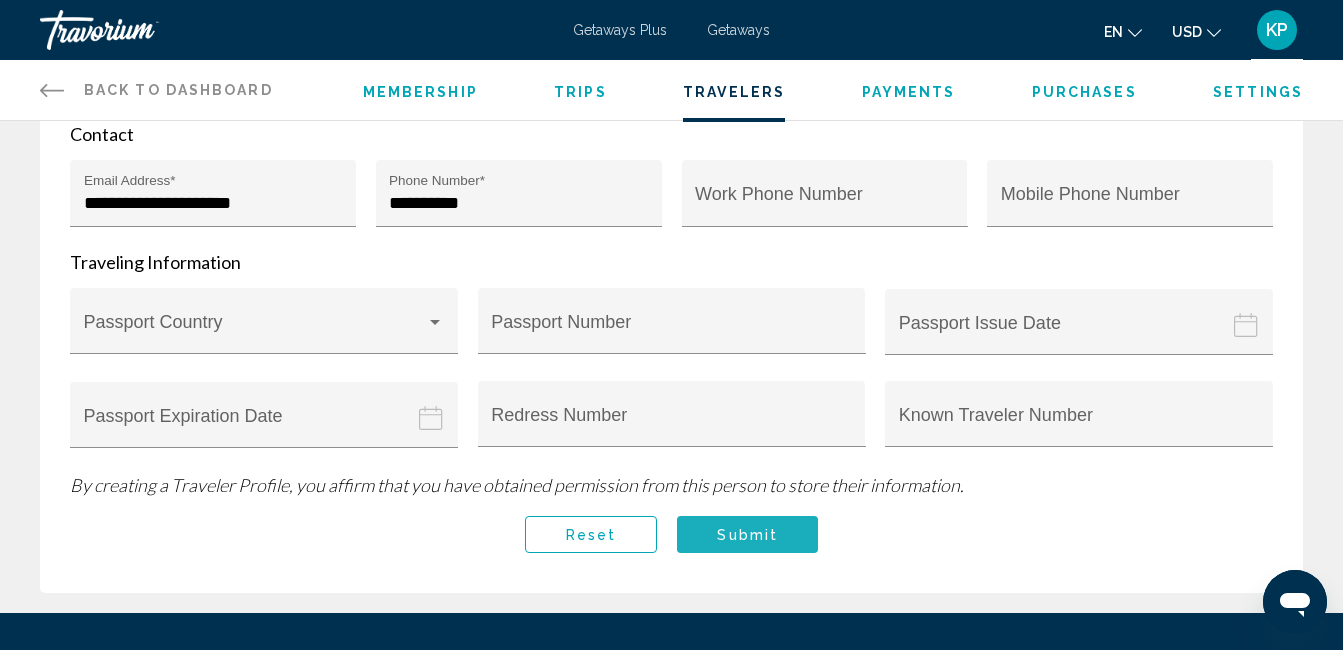 click on "Submit" at bounding box center [747, 534] 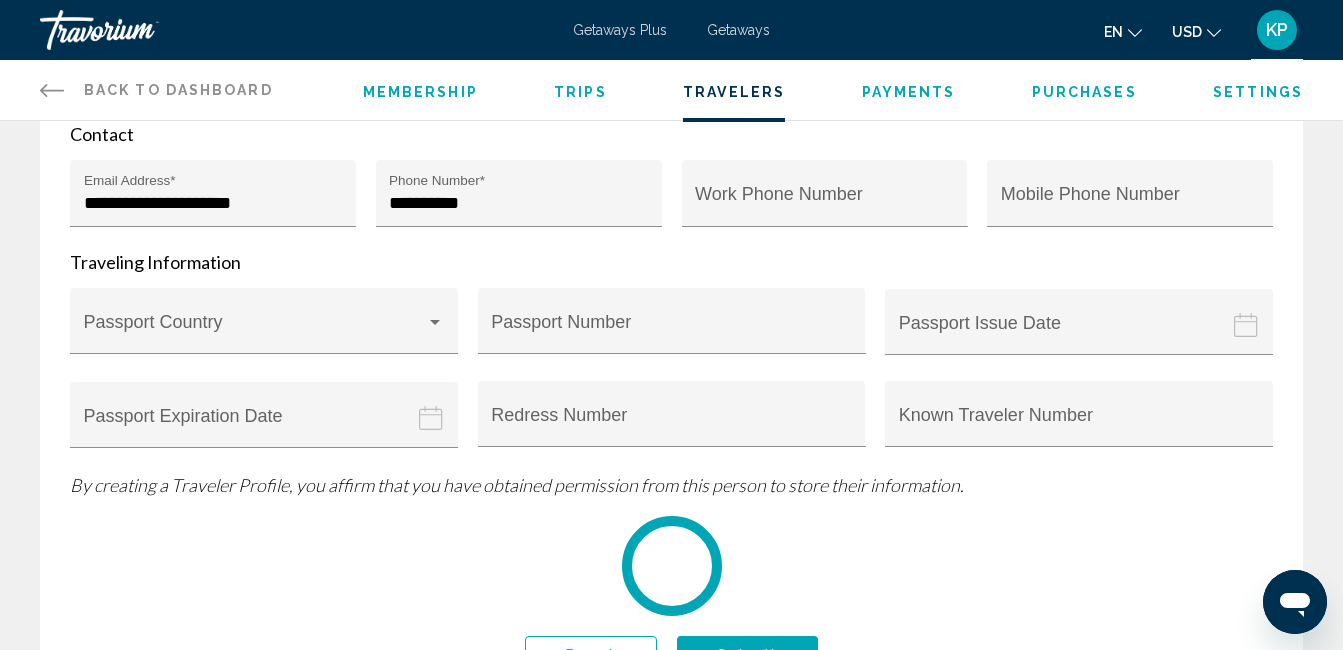scroll, scrollTop: 0, scrollLeft: 0, axis: both 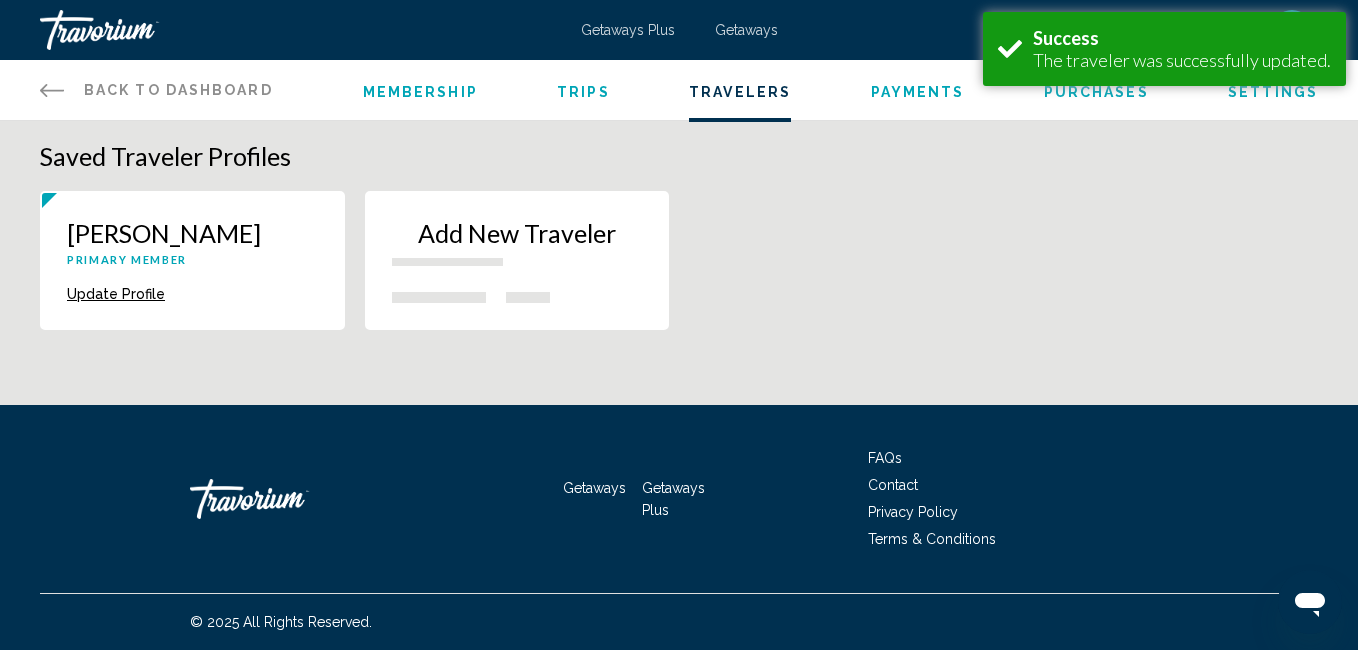 click 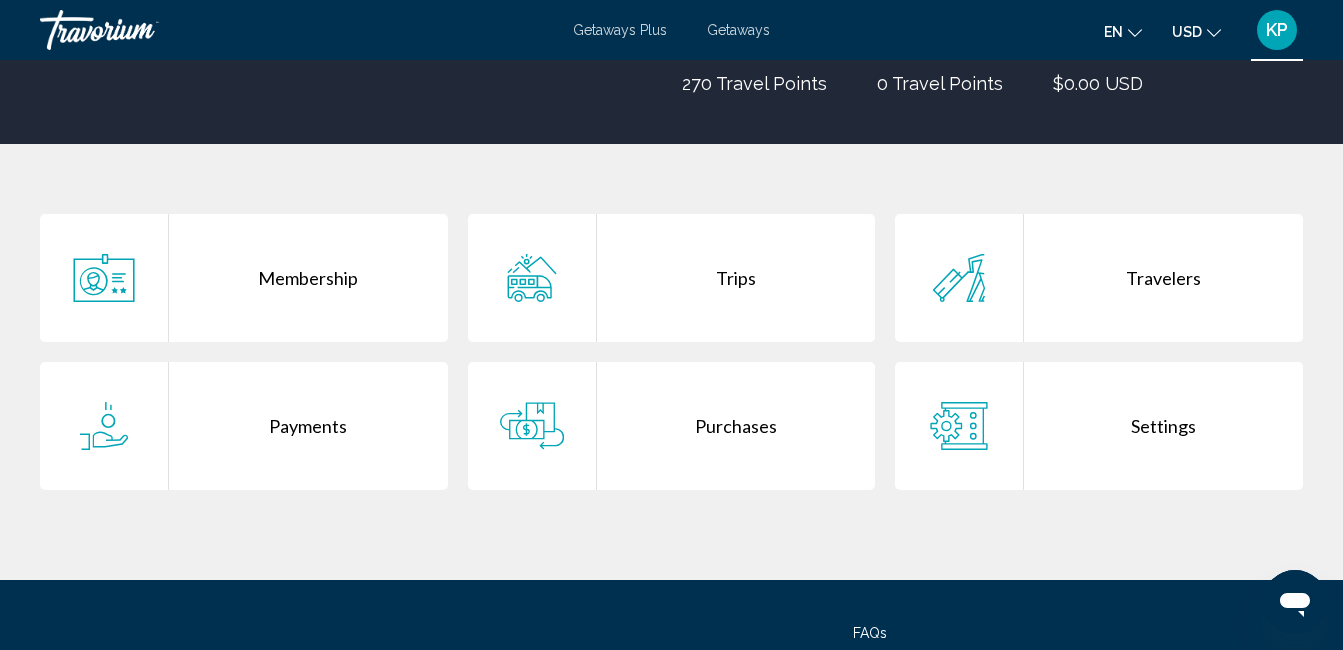 scroll, scrollTop: 304, scrollLeft: 0, axis: vertical 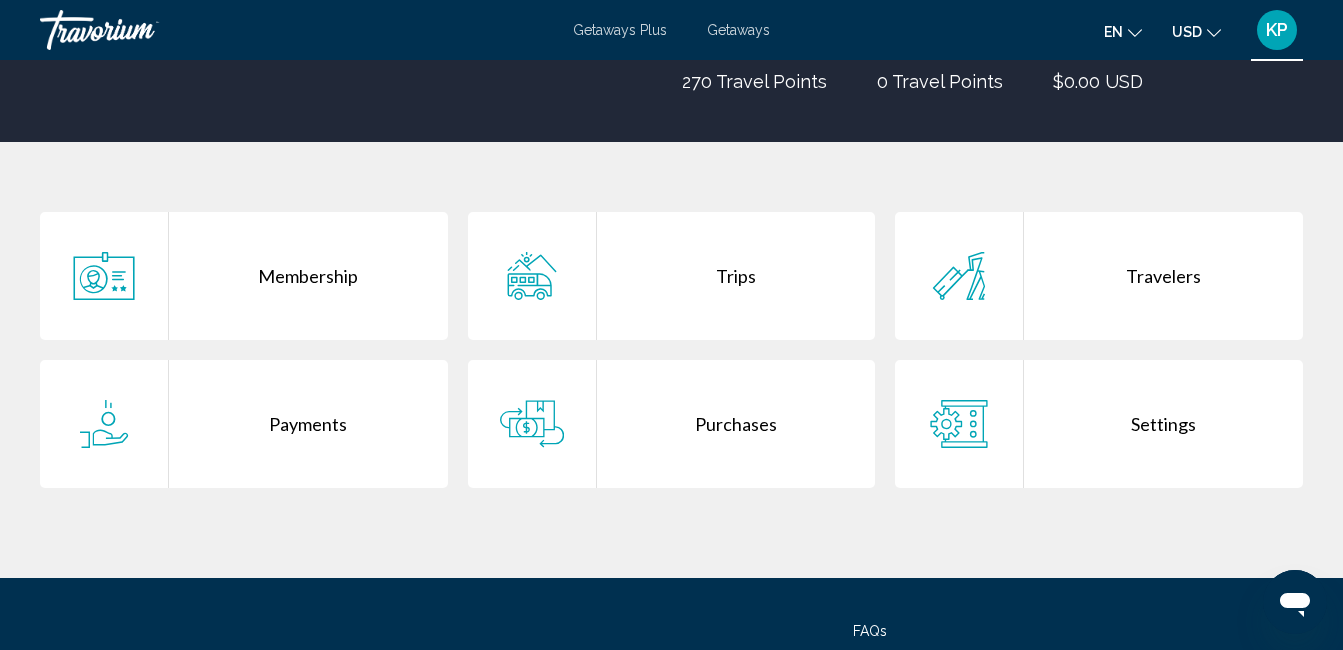 click on "Settings" at bounding box center (1163, 424) 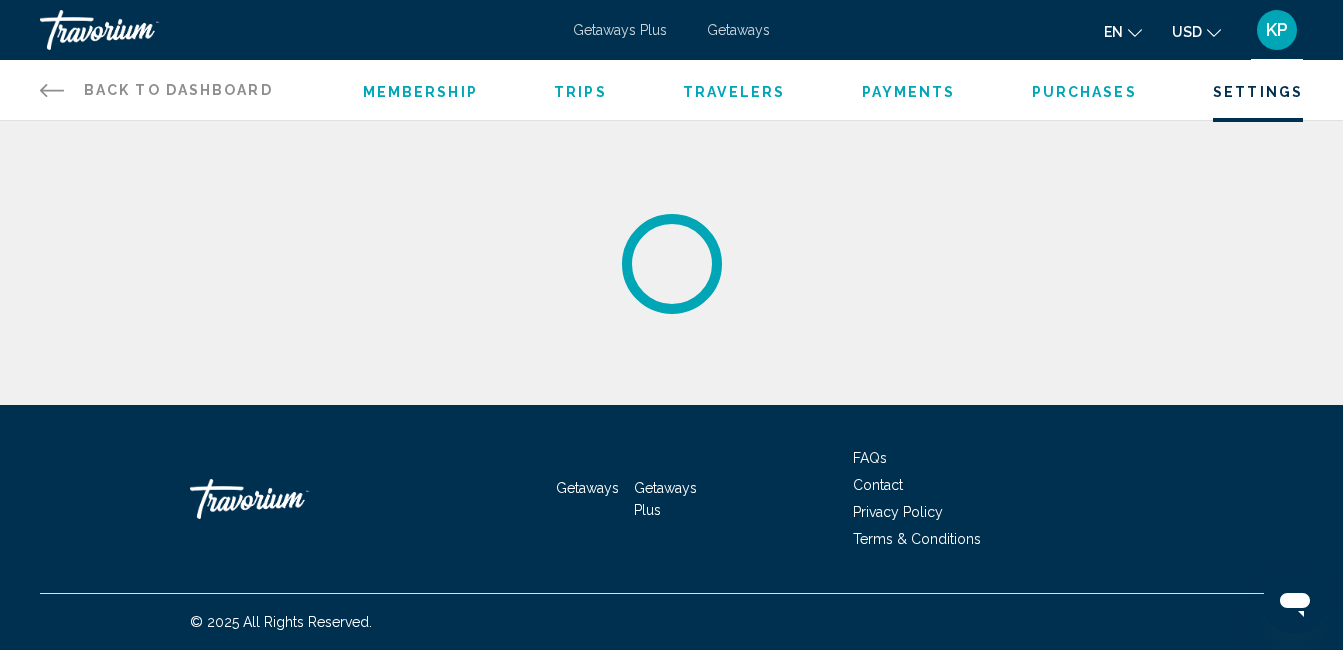 scroll, scrollTop: 0, scrollLeft: 0, axis: both 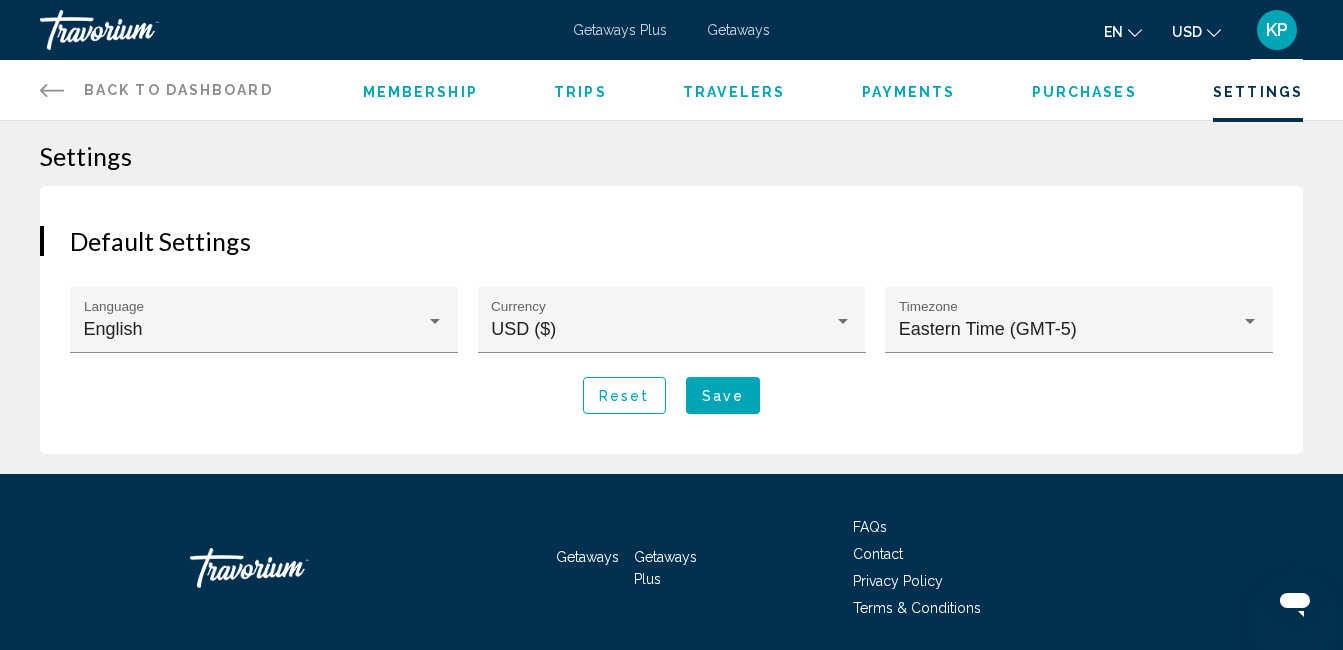 click 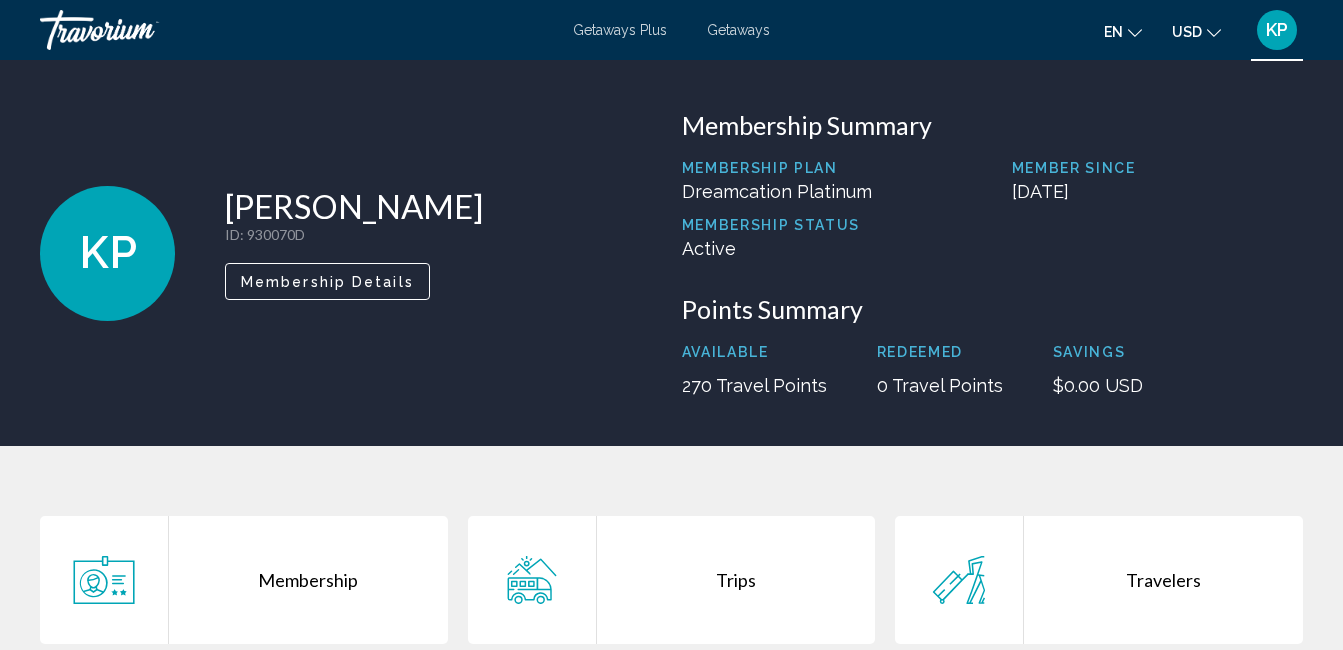 scroll, scrollTop: 0, scrollLeft: 0, axis: both 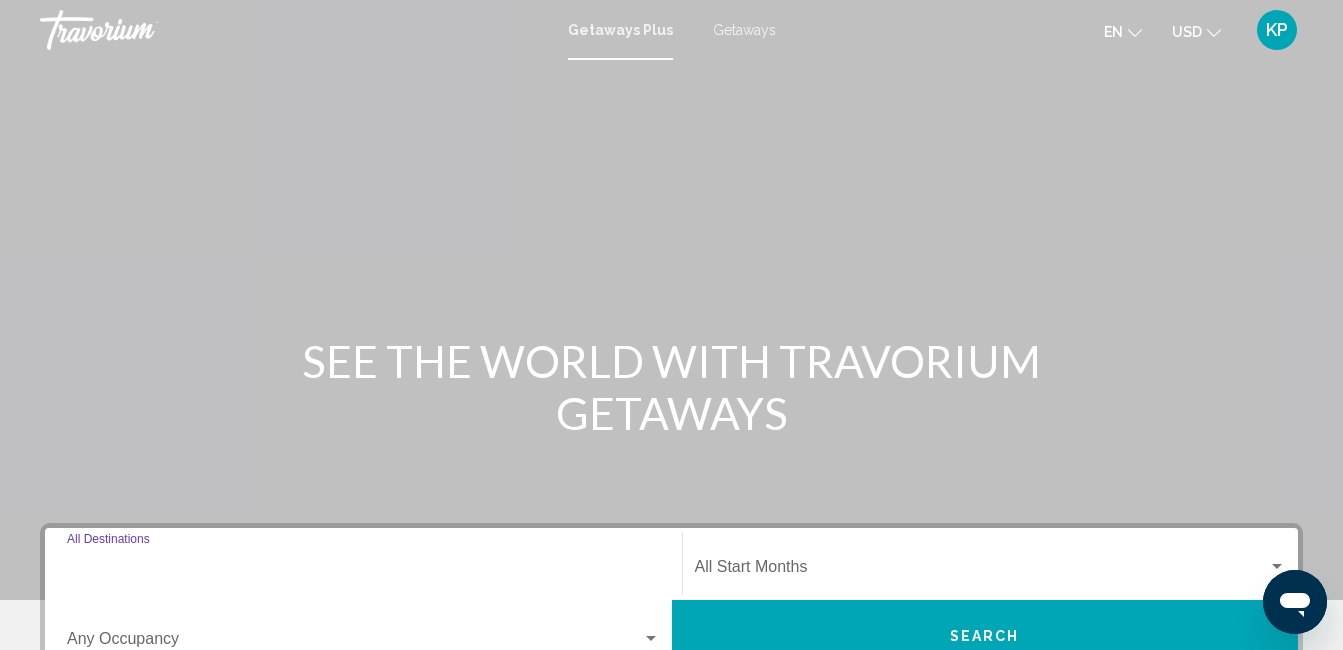 click on "Destination All Destinations" at bounding box center (363, 571) 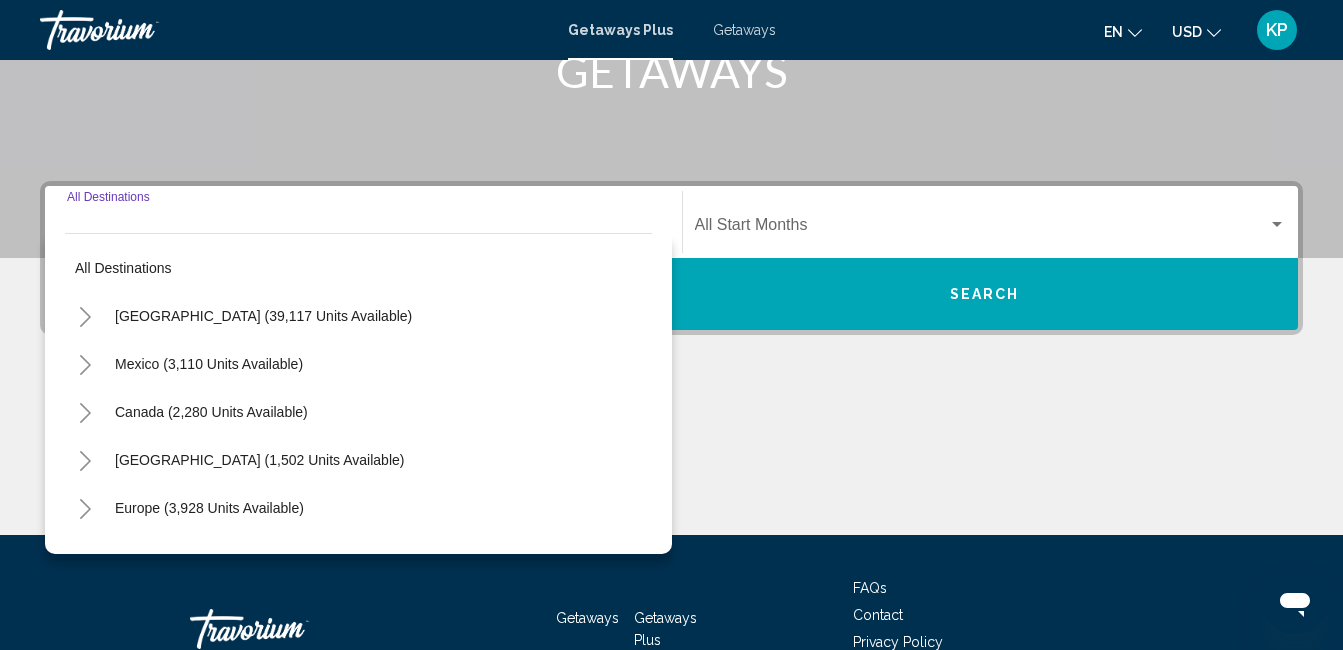 scroll, scrollTop: 458, scrollLeft: 0, axis: vertical 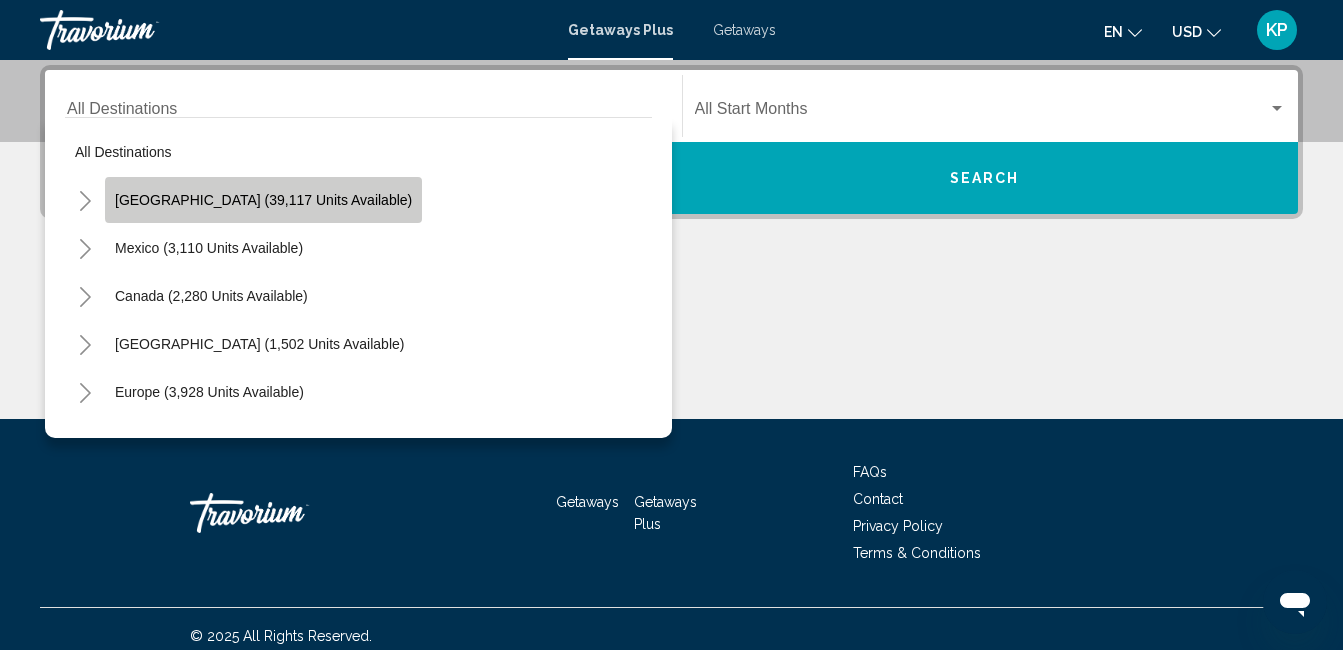 click on "[GEOGRAPHIC_DATA] (39,117 units available)" 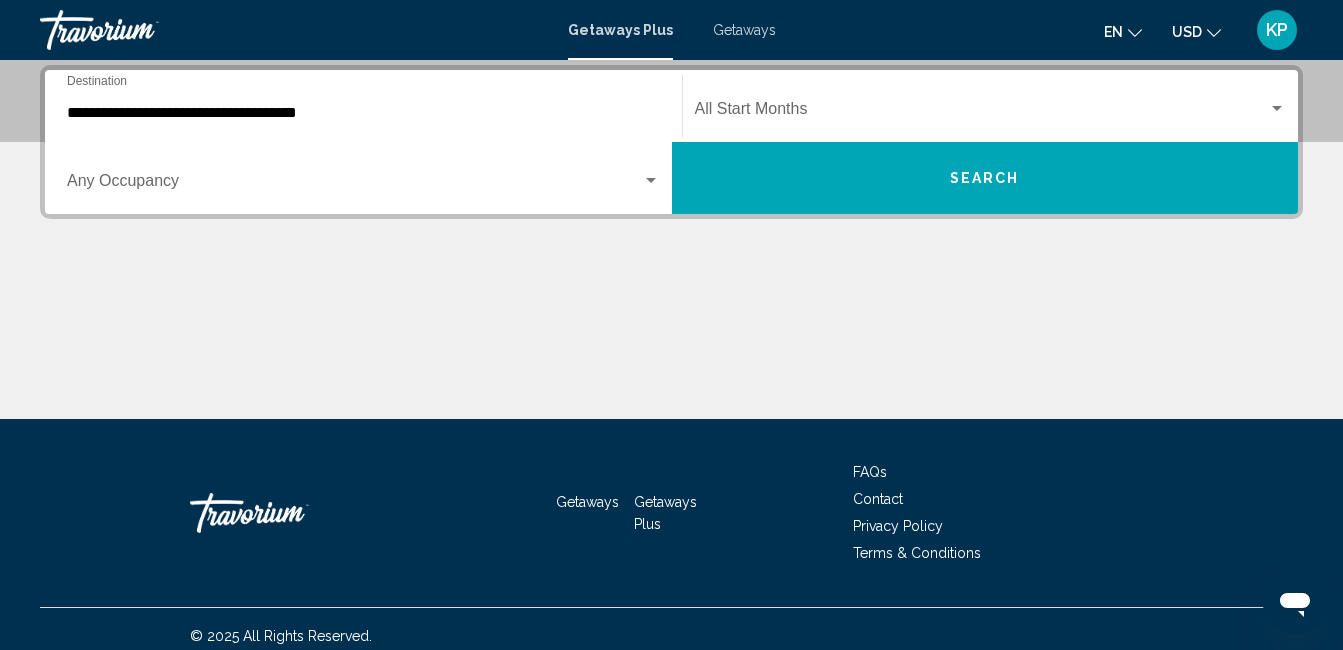 click on "Occupancy Any Occupancy" at bounding box center [363, 178] 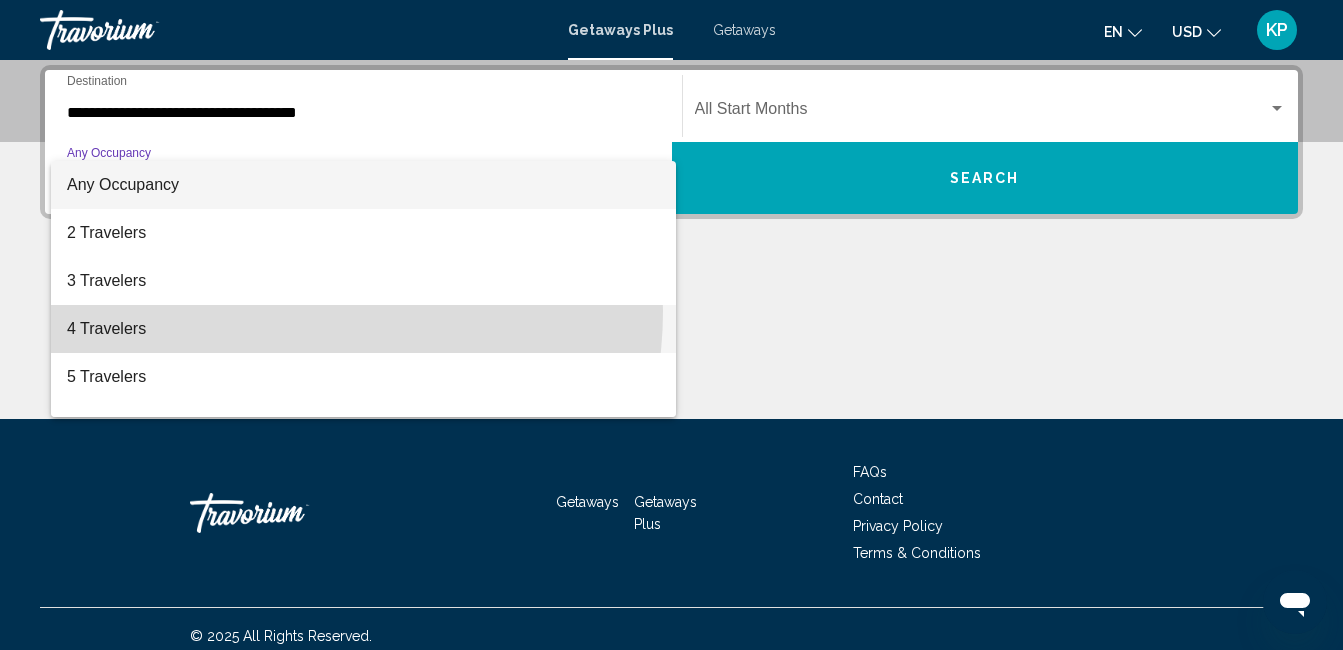click on "4 Travelers" at bounding box center [363, 329] 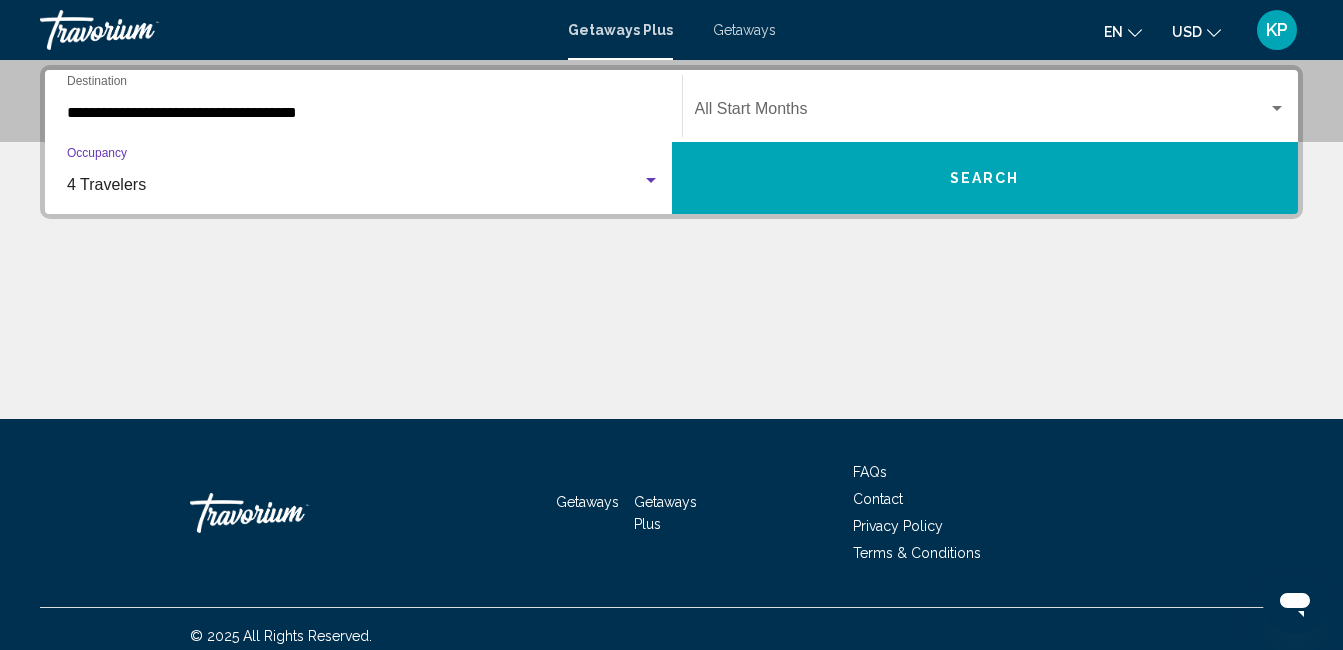 click at bounding box center (982, 113) 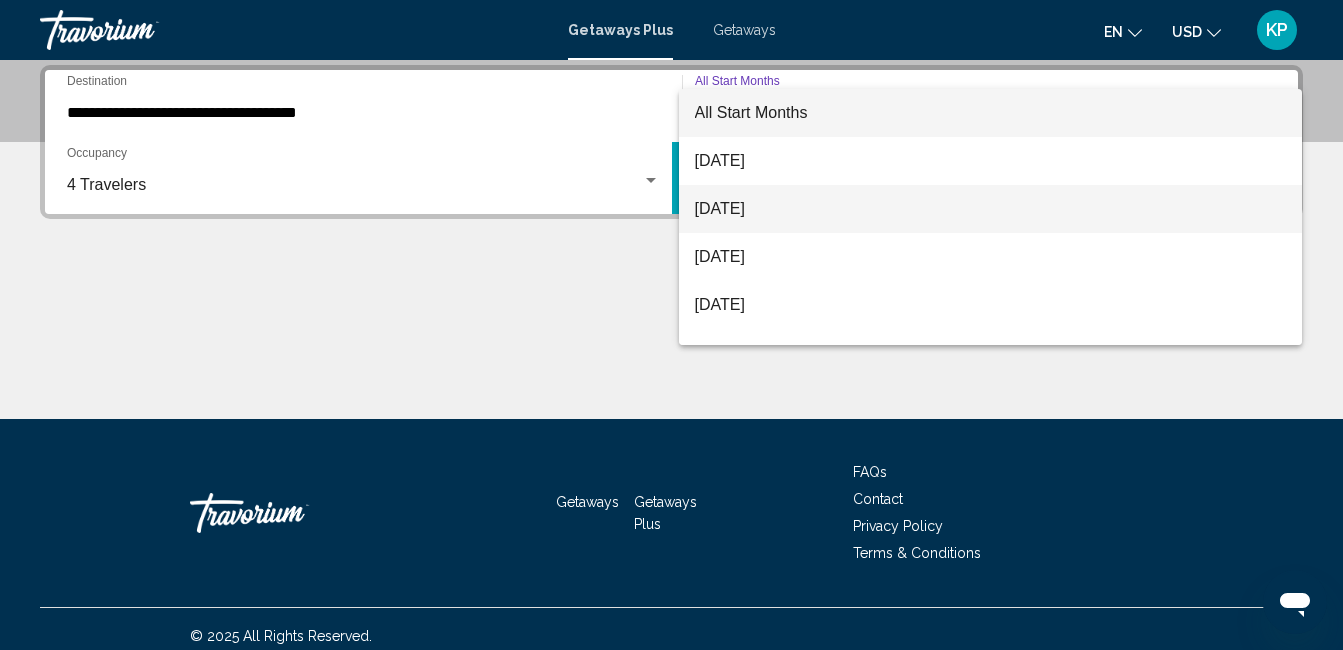 click on "[DATE]" at bounding box center (991, 209) 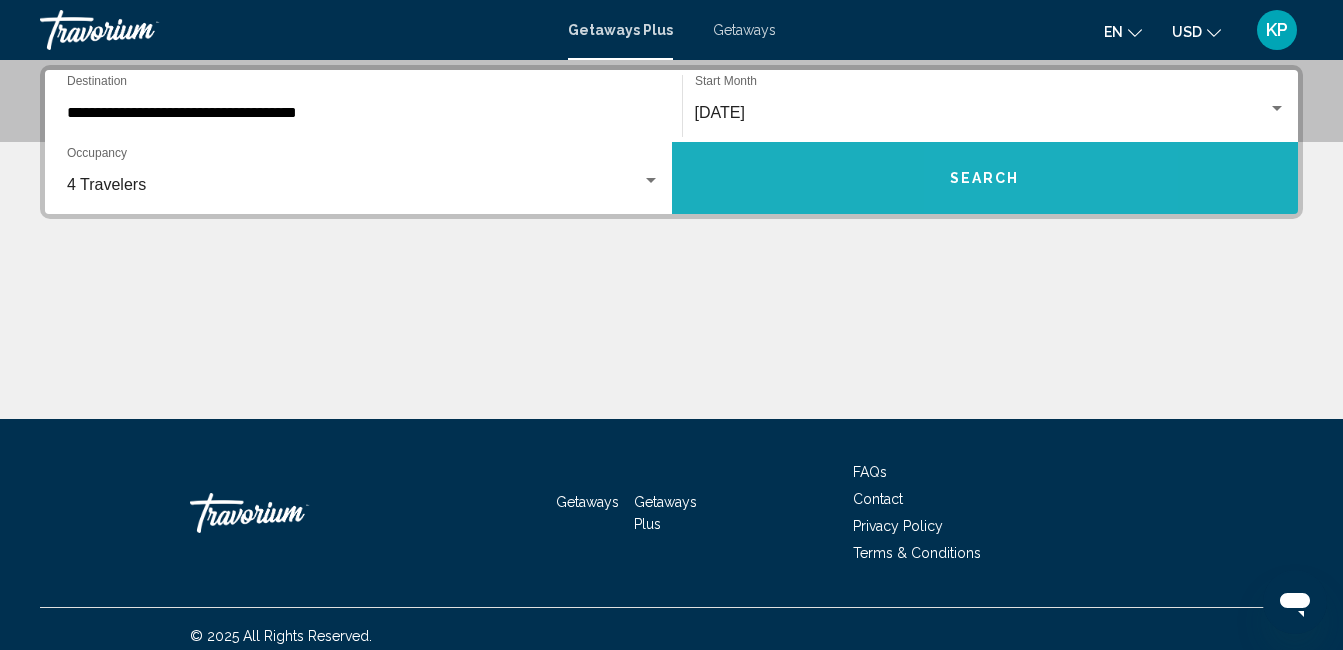 click on "Search" at bounding box center (985, 178) 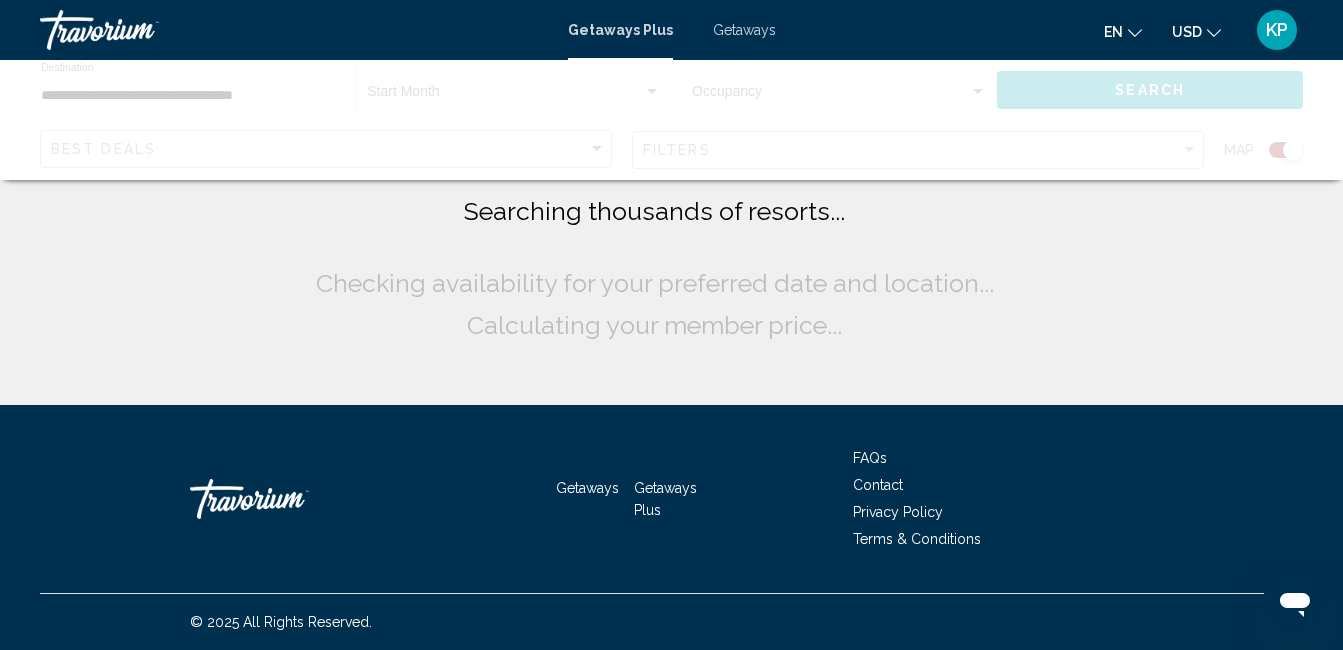 scroll, scrollTop: 0, scrollLeft: 0, axis: both 